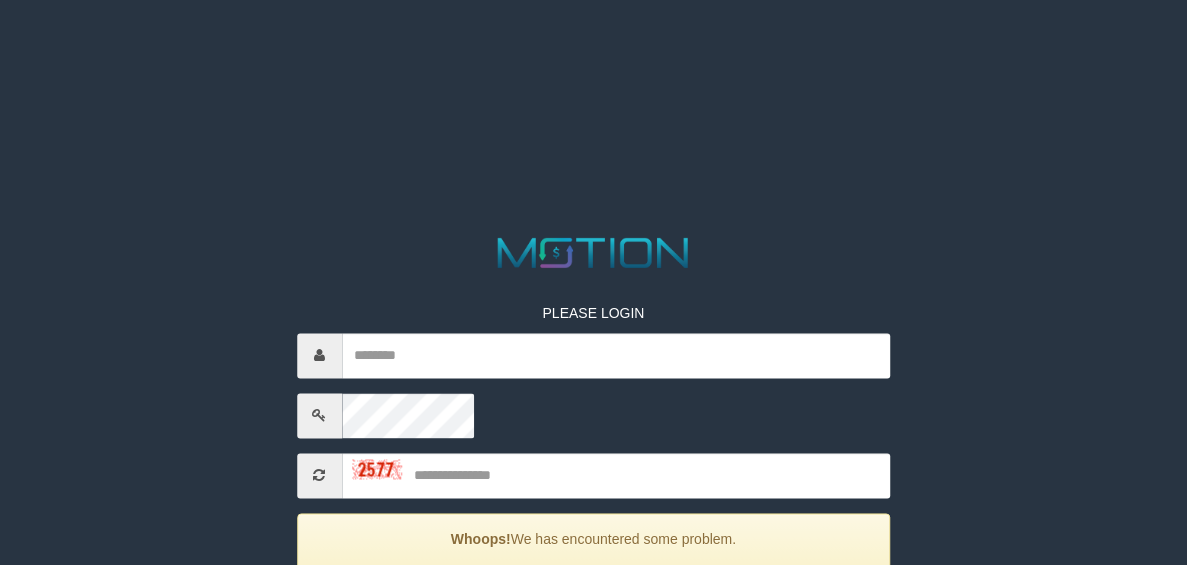 scroll, scrollTop: 0, scrollLeft: 0, axis: both 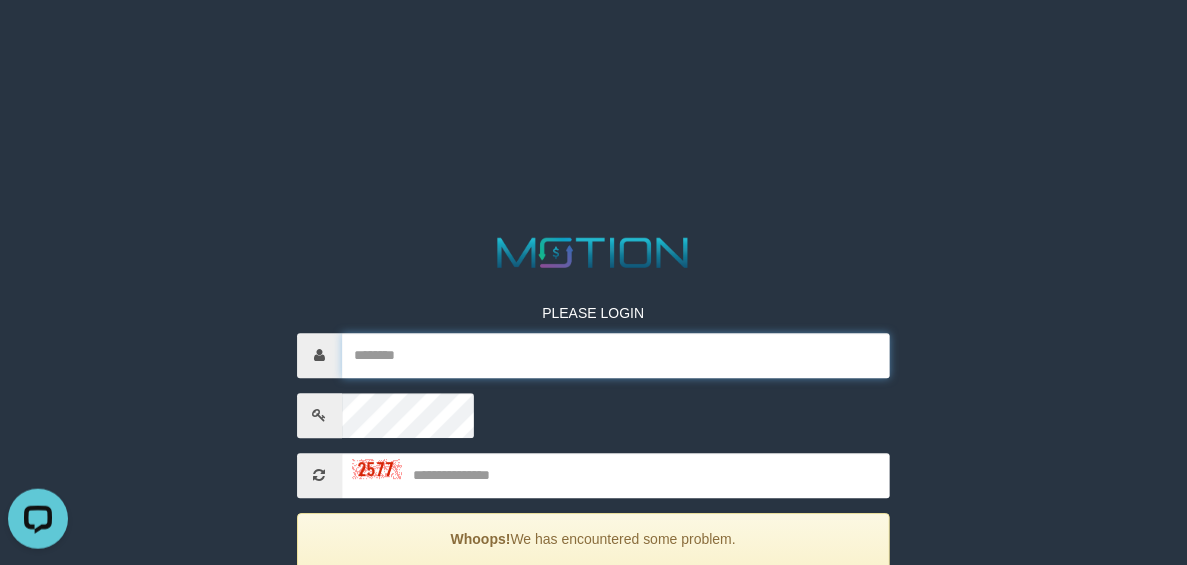 click at bounding box center (616, 355) 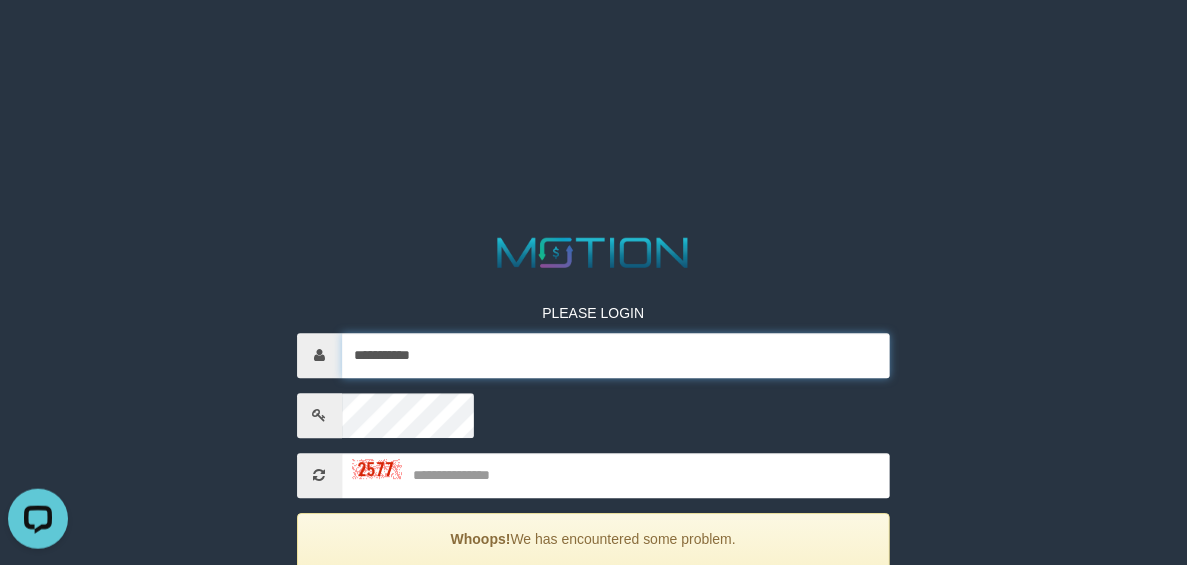 type on "**********" 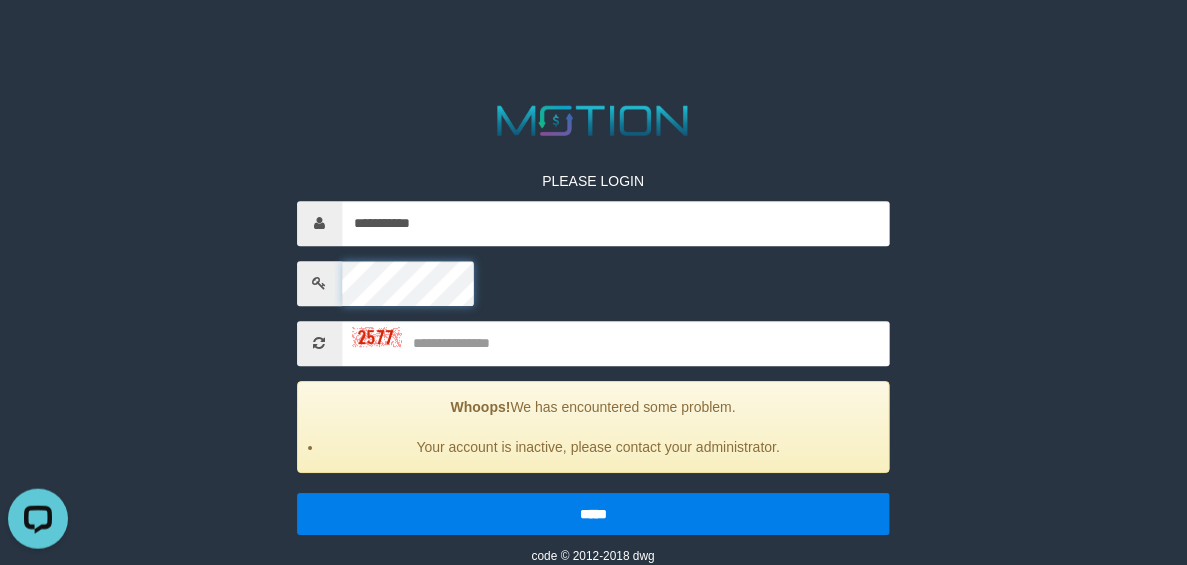 scroll, scrollTop: 282, scrollLeft: 0, axis: vertical 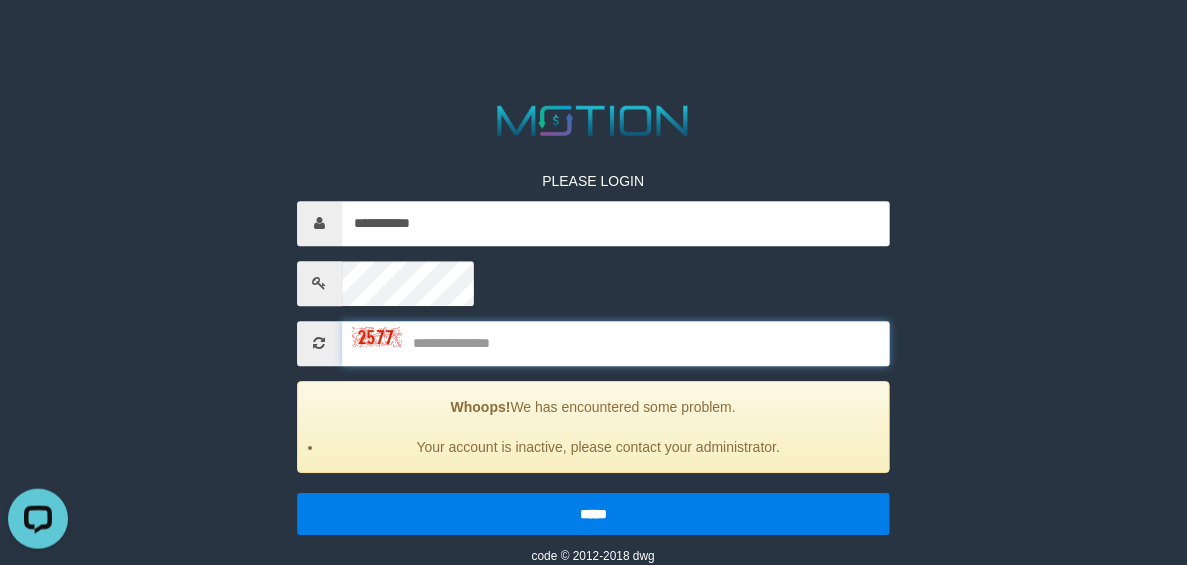 click at bounding box center (616, 343) 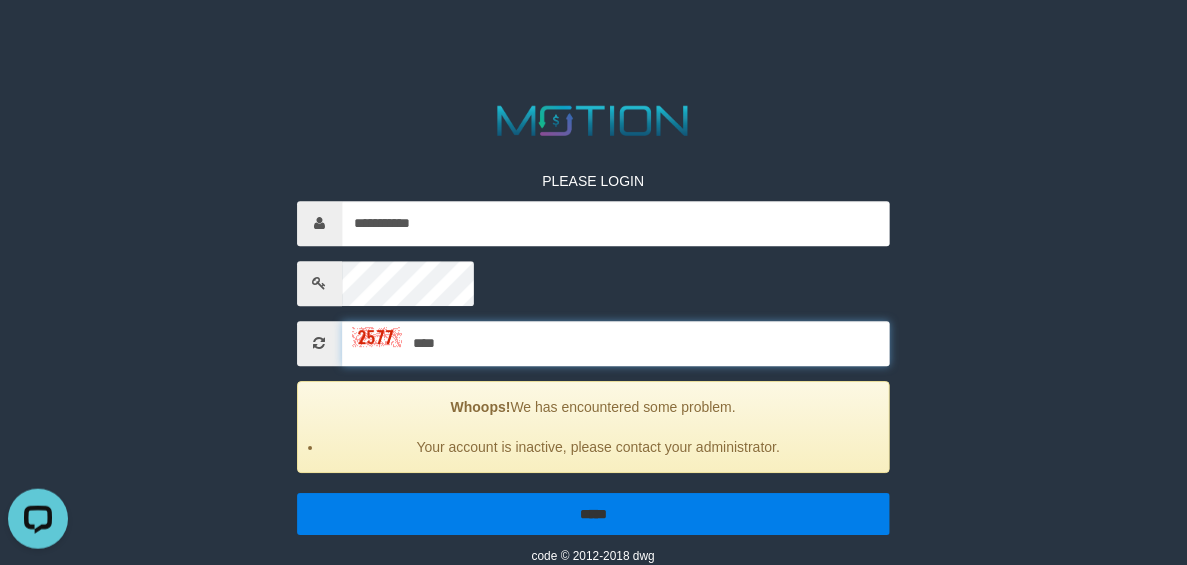 type on "****" 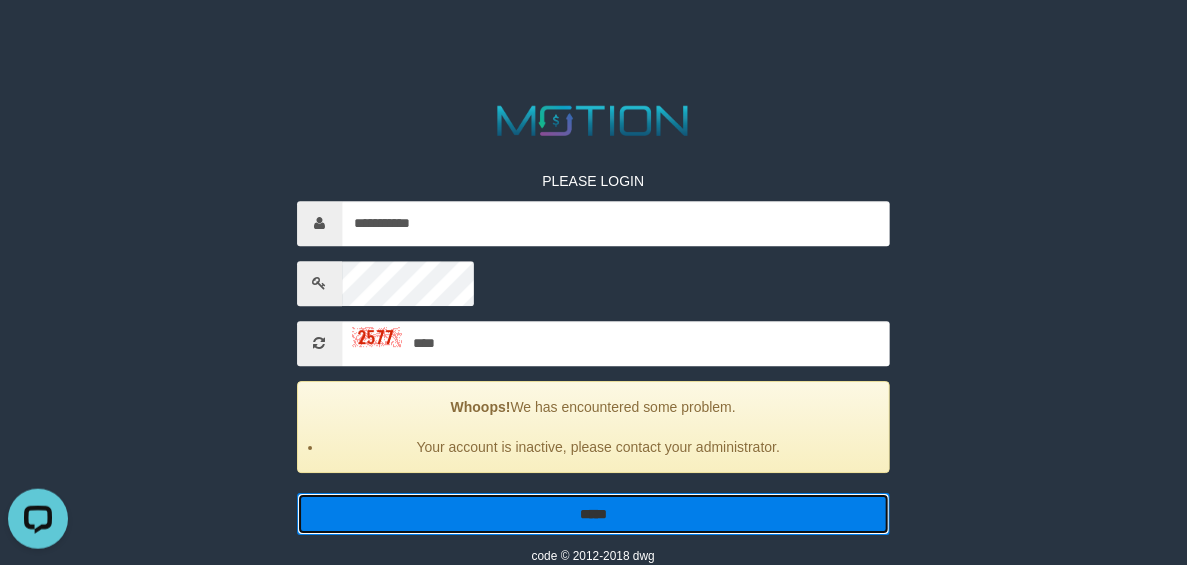 click on "*****" at bounding box center (594, 514) 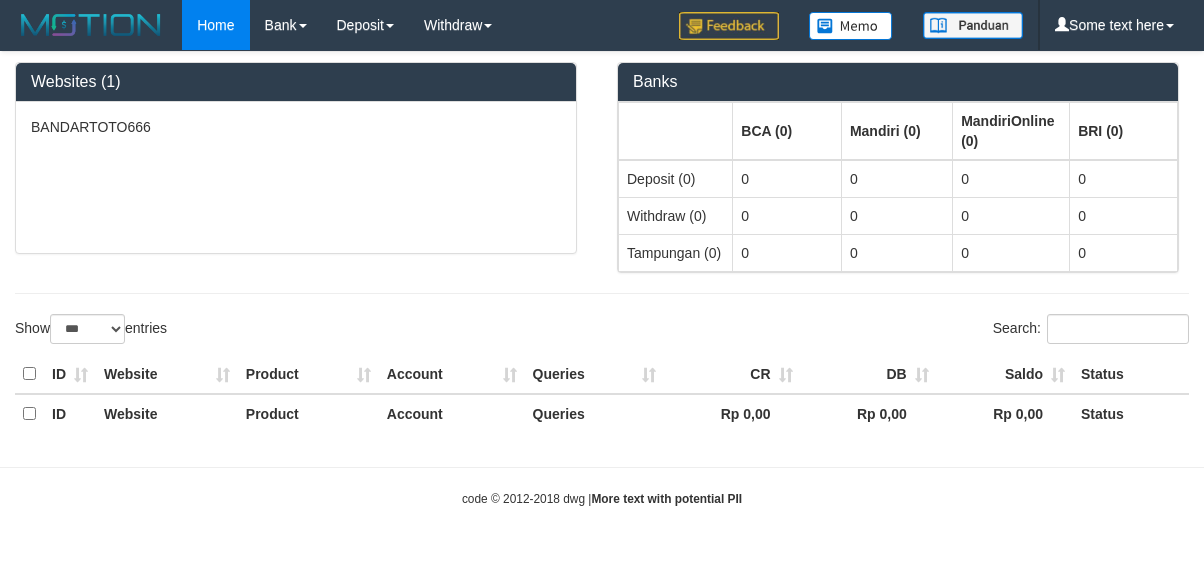 select on "***" 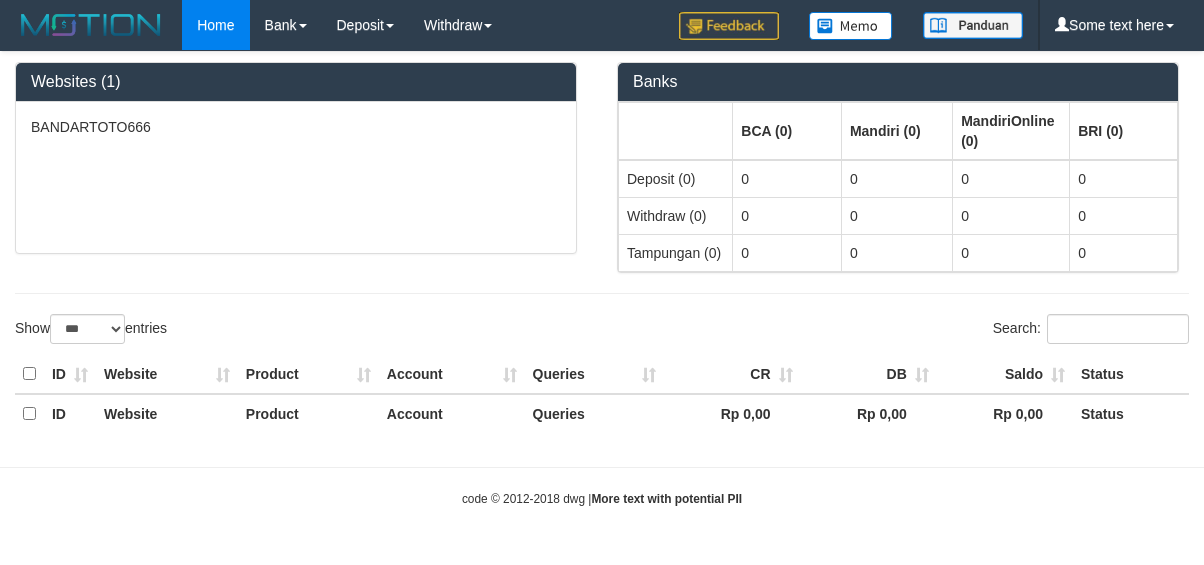scroll, scrollTop: 0, scrollLeft: 0, axis: both 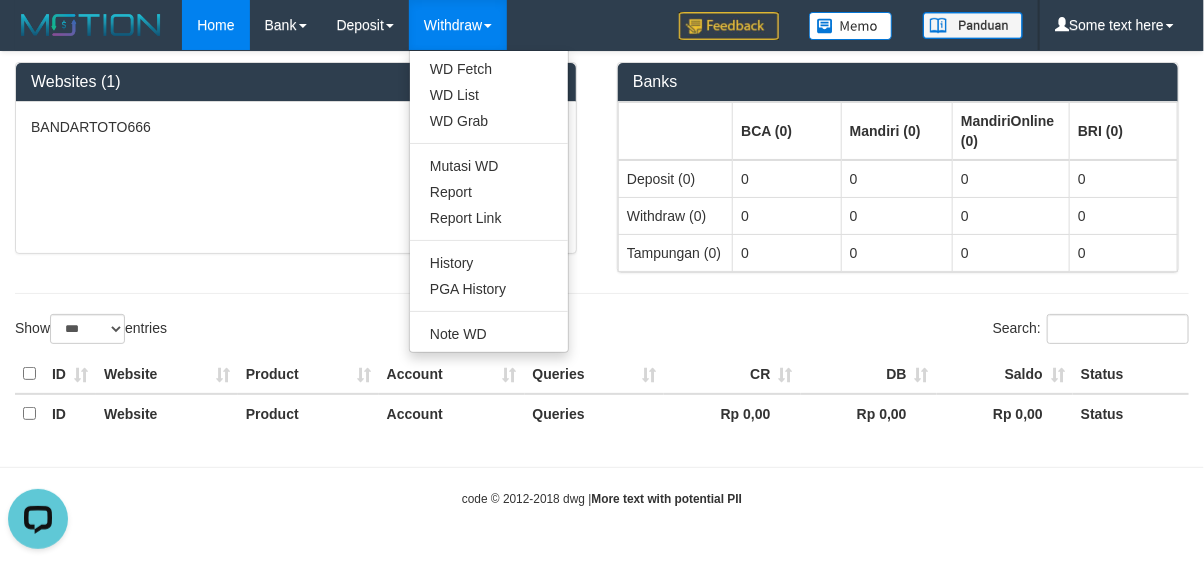 click on "Withdraw" at bounding box center (458, 25) 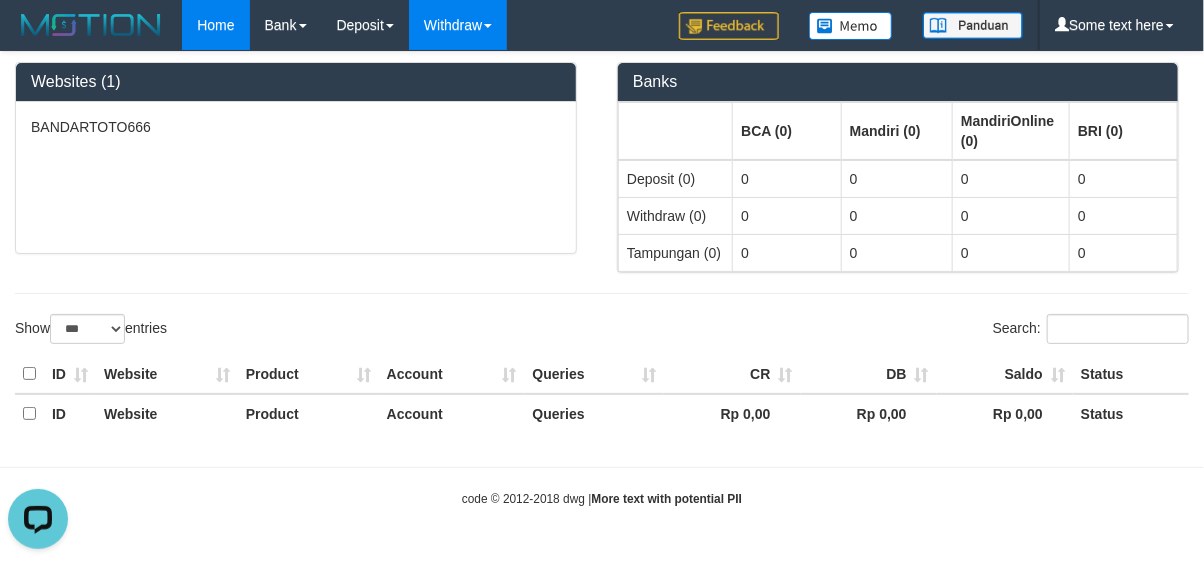 click on "Withdraw" at bounding box center (458, 25) 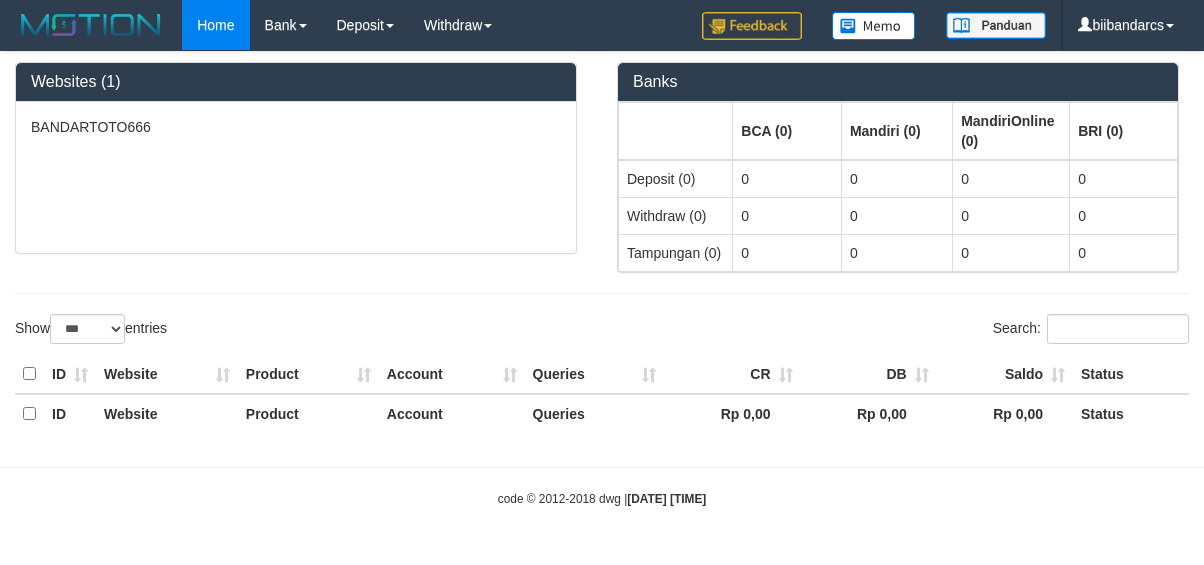 select on "***" 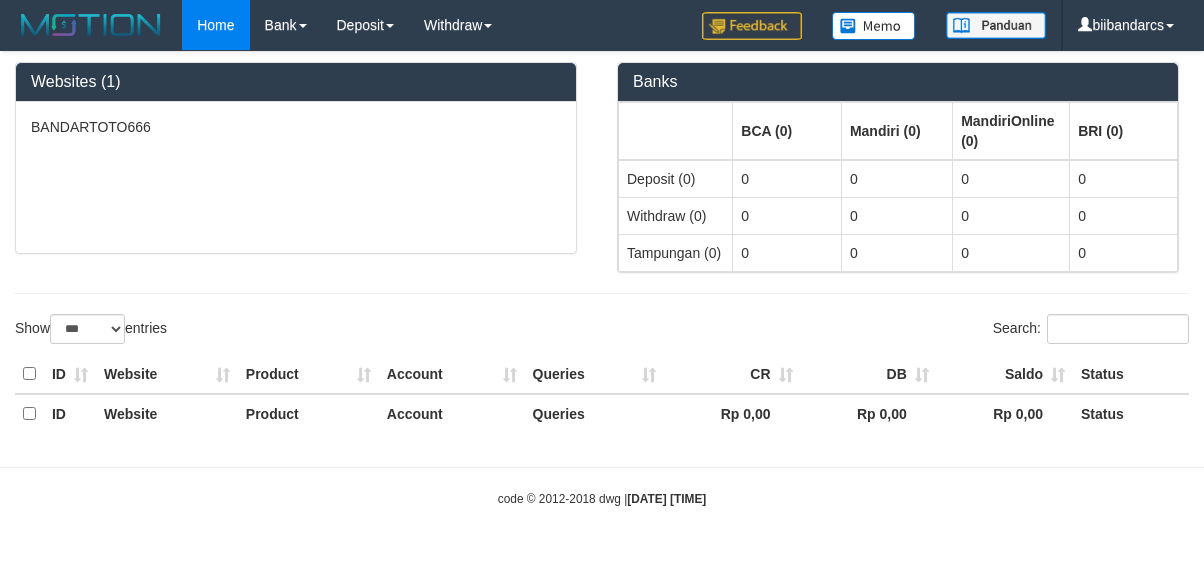 scroll, scrollTop: 0, scrollLeft: 0, axis: both 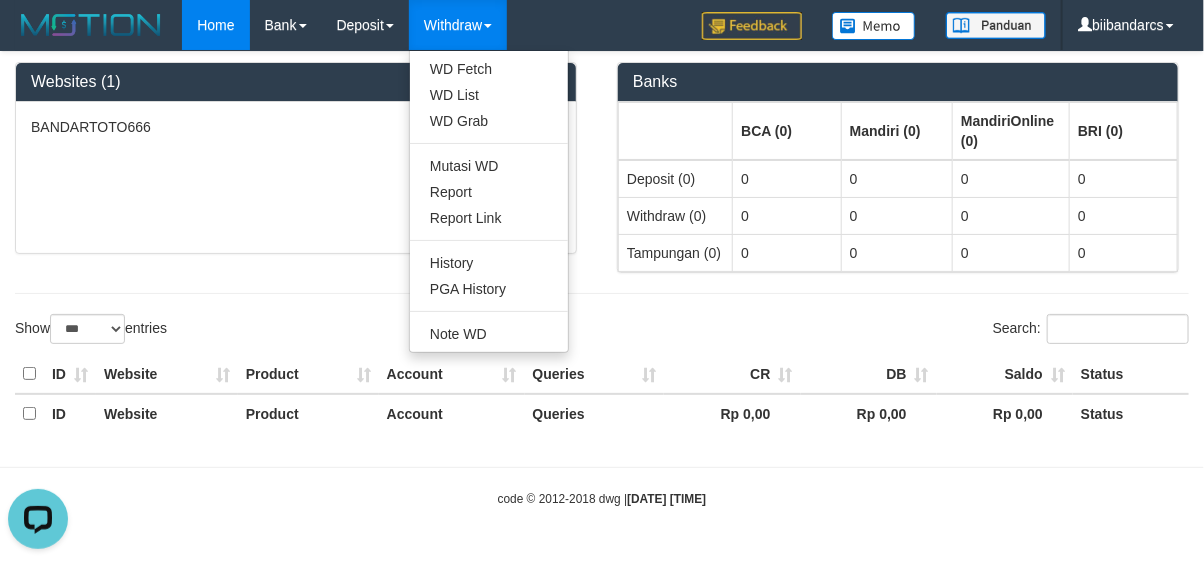click on "Withdraw" at bounding box center (458, 25) 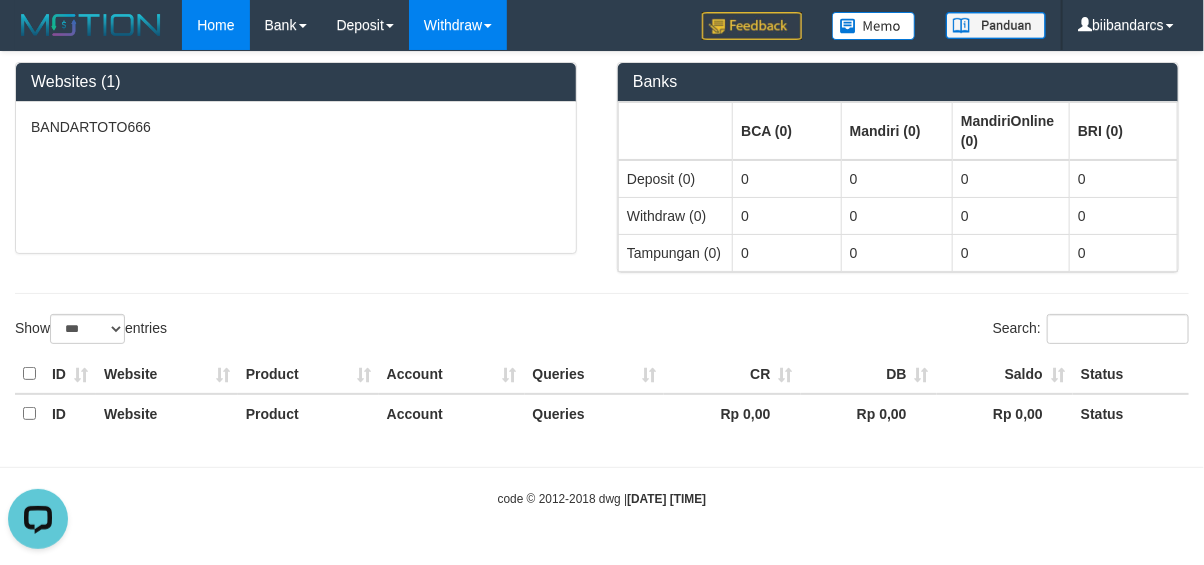 click on "Withdraw" at bounding box center (458, 25) 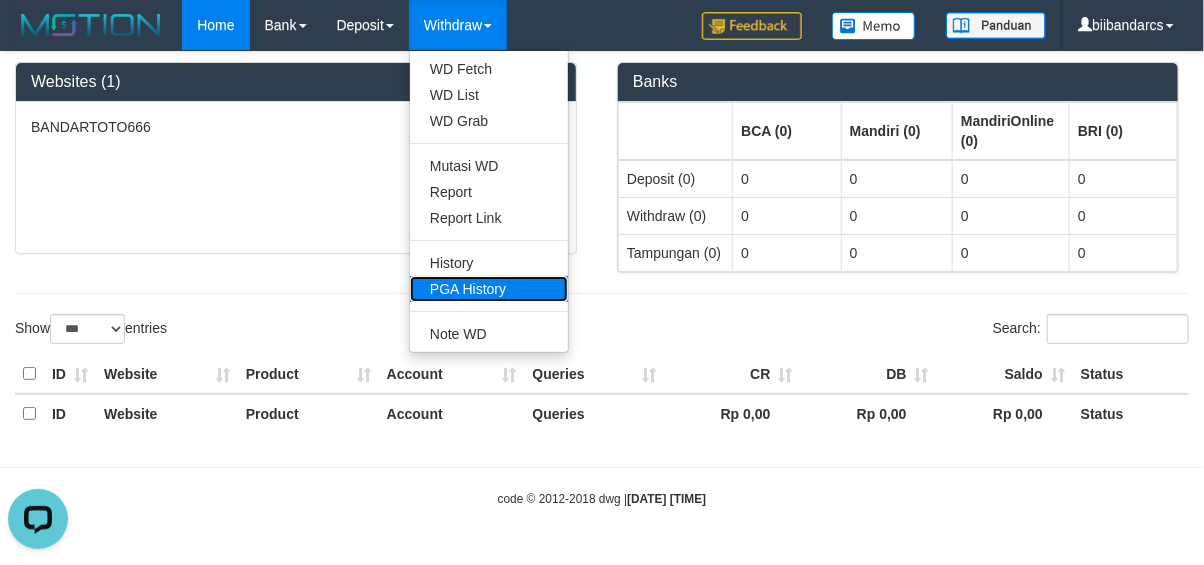click on "PGA History" at bounding box center (489, 289) 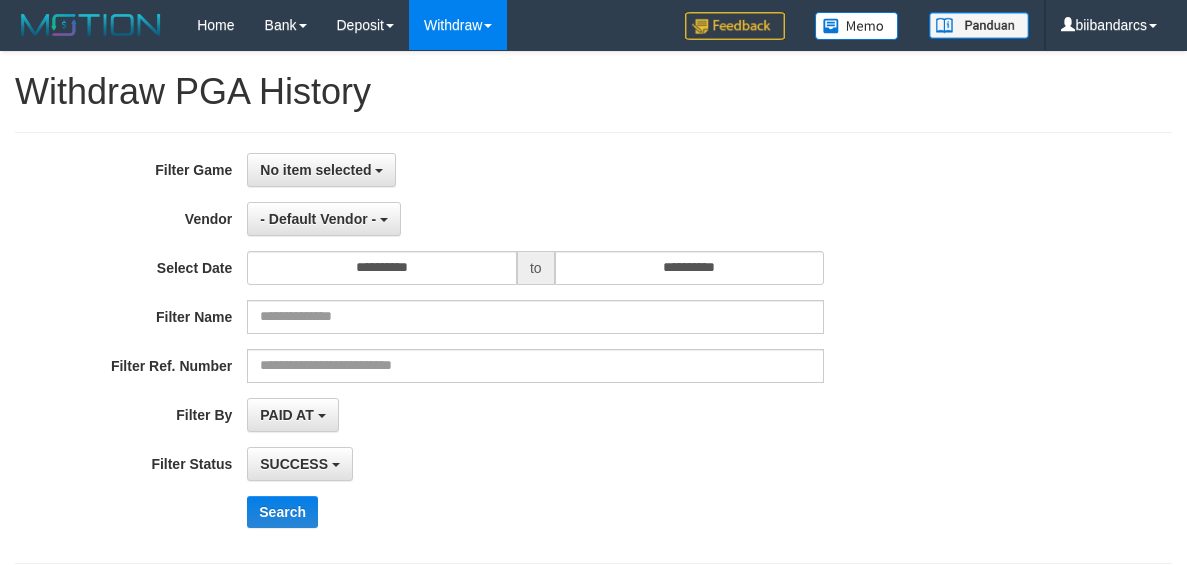 select 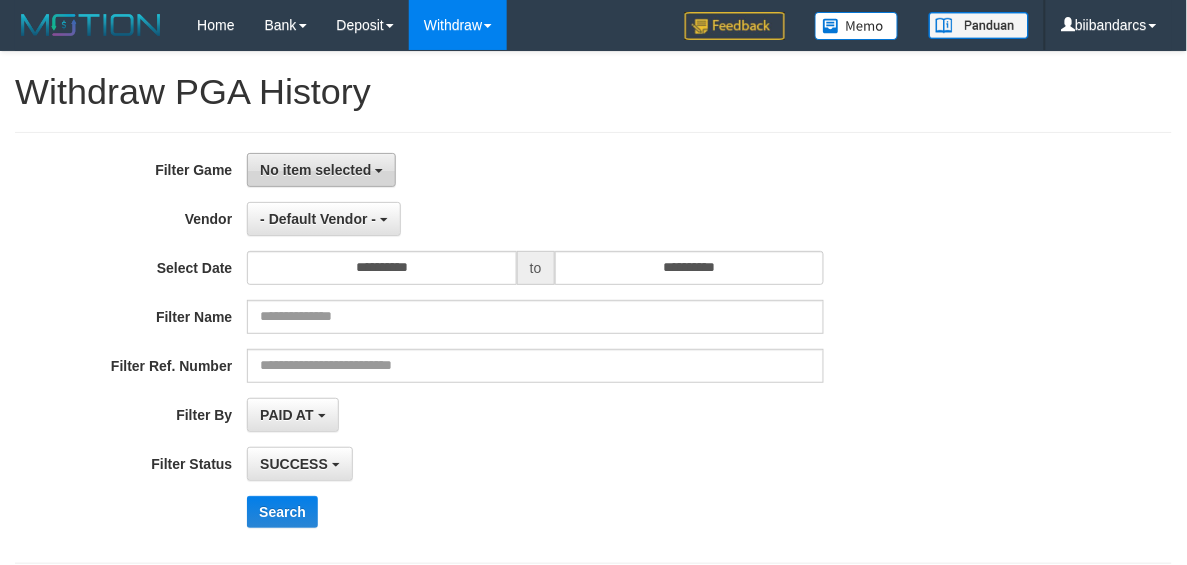 click on "No item selected" at bounding box center (315, 170) 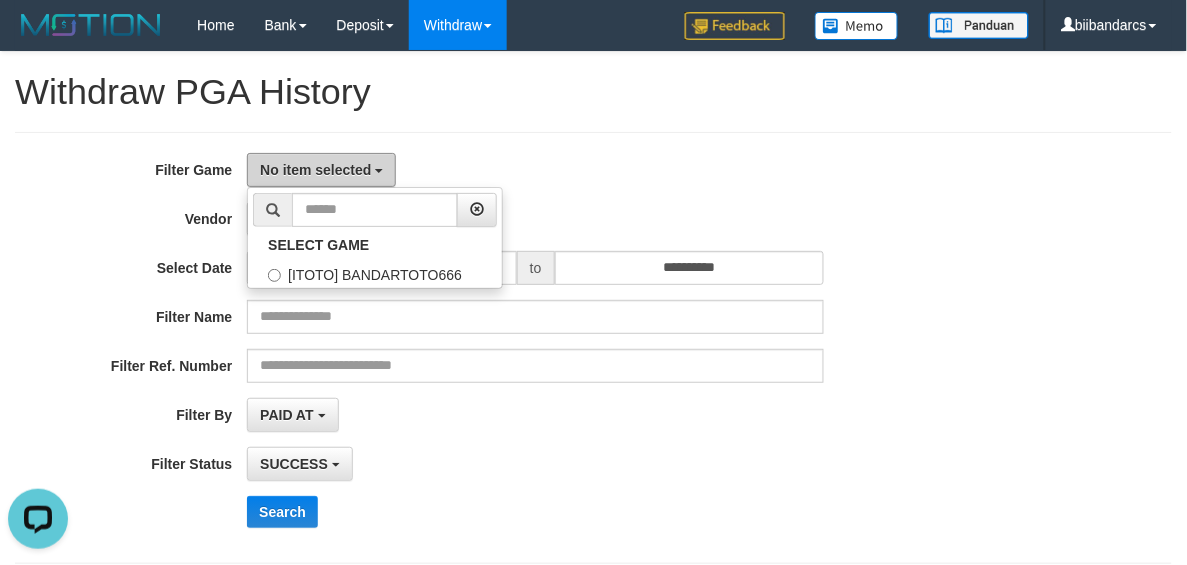 scroll, scrollTop: 0, scrollLeft: 0, axis: both 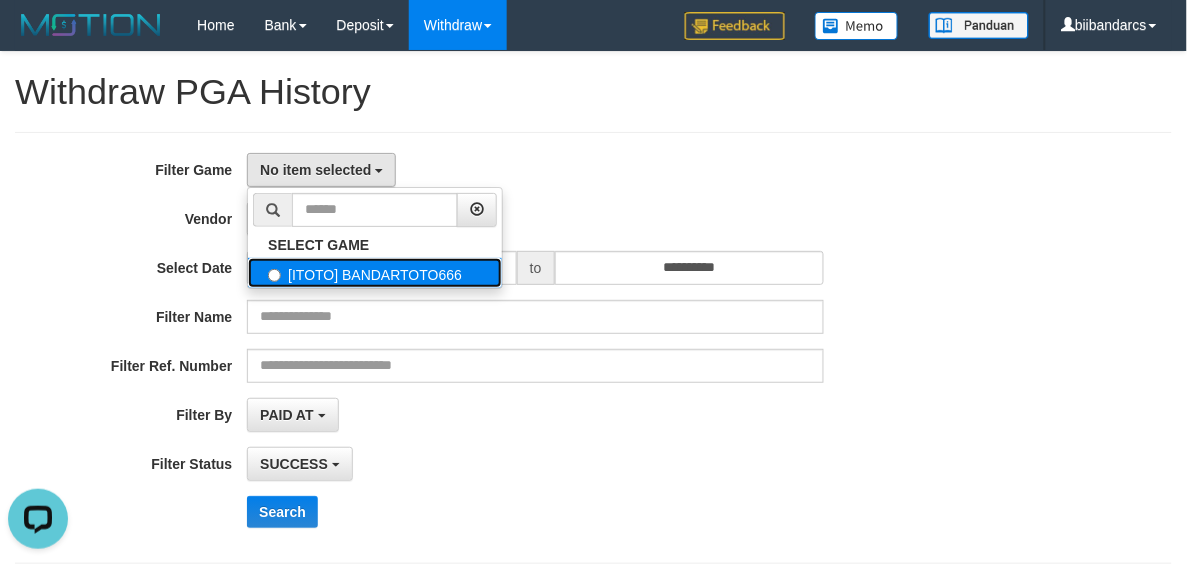 click on "[ITOTO] BANDARTOTO666" at bounding box center [375, 273] 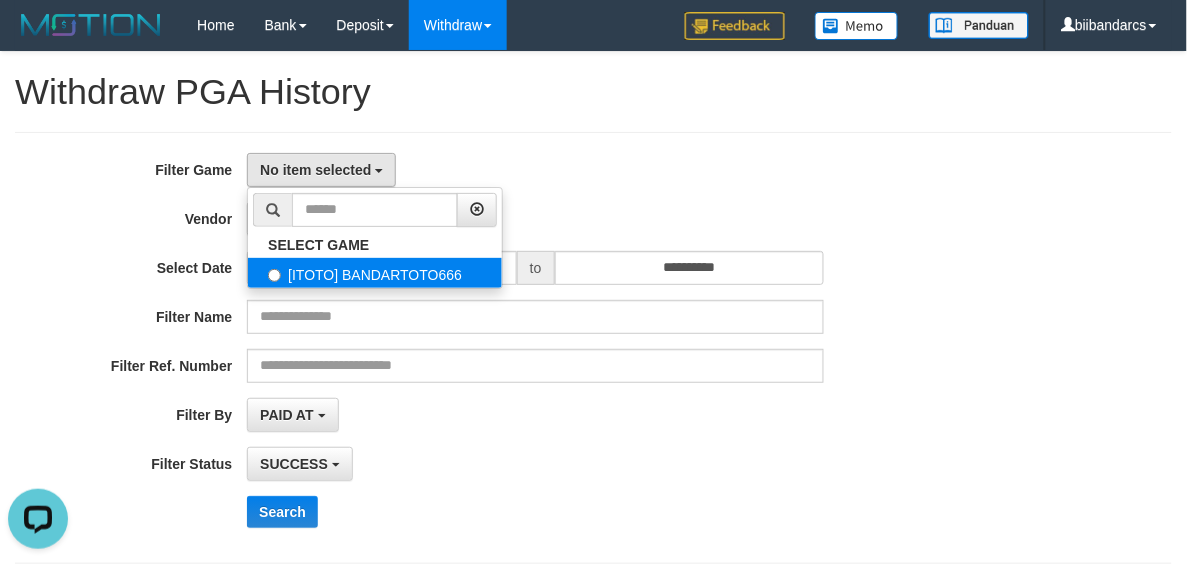 select on "****" 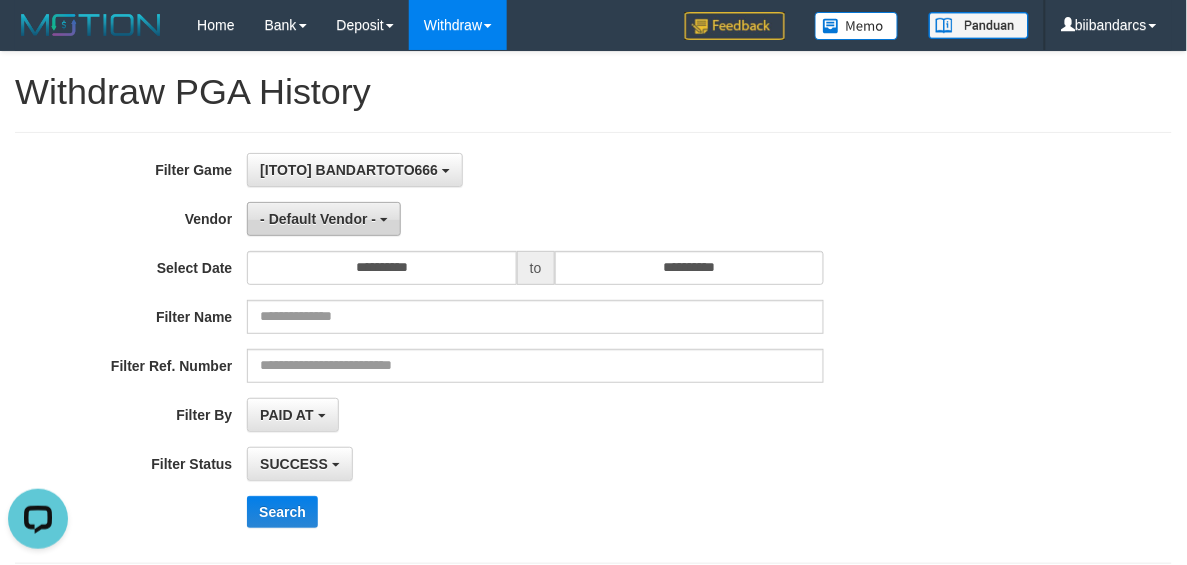 click on "- Default Vendor -" at bounding box center [318, 219] 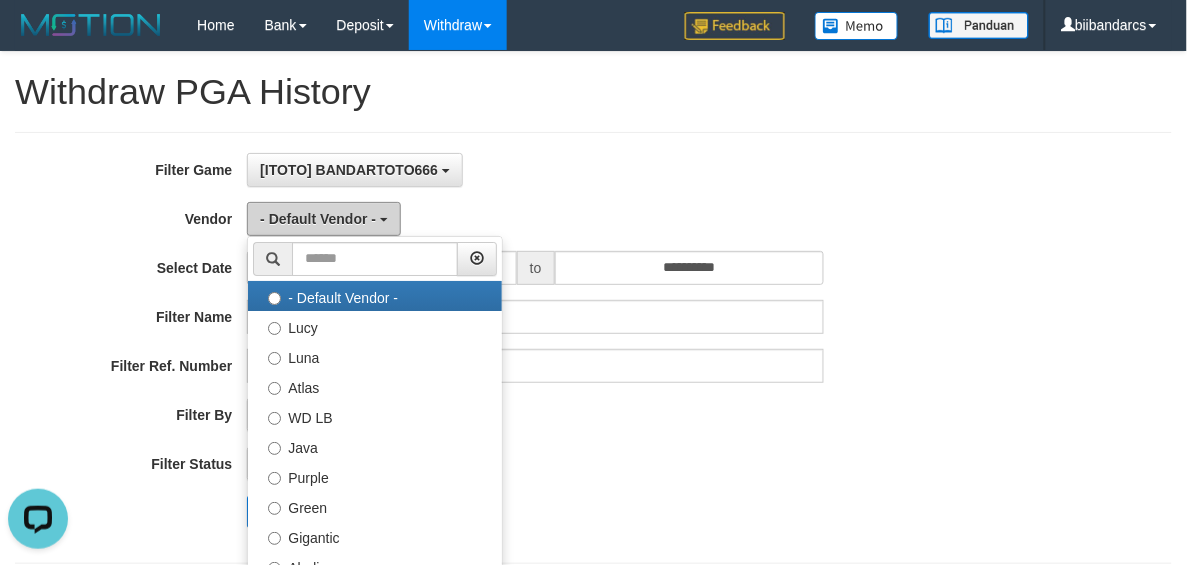 click on "- Default Vendor -" at bounding box center (318, 219) 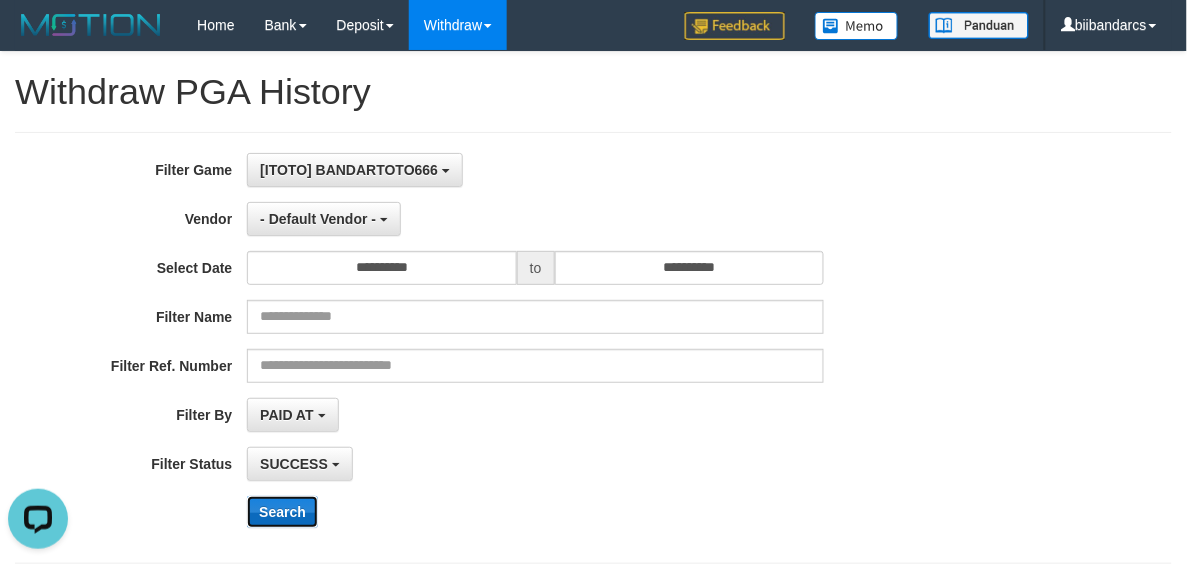 click on "Search" at bounding box center [282, 512] 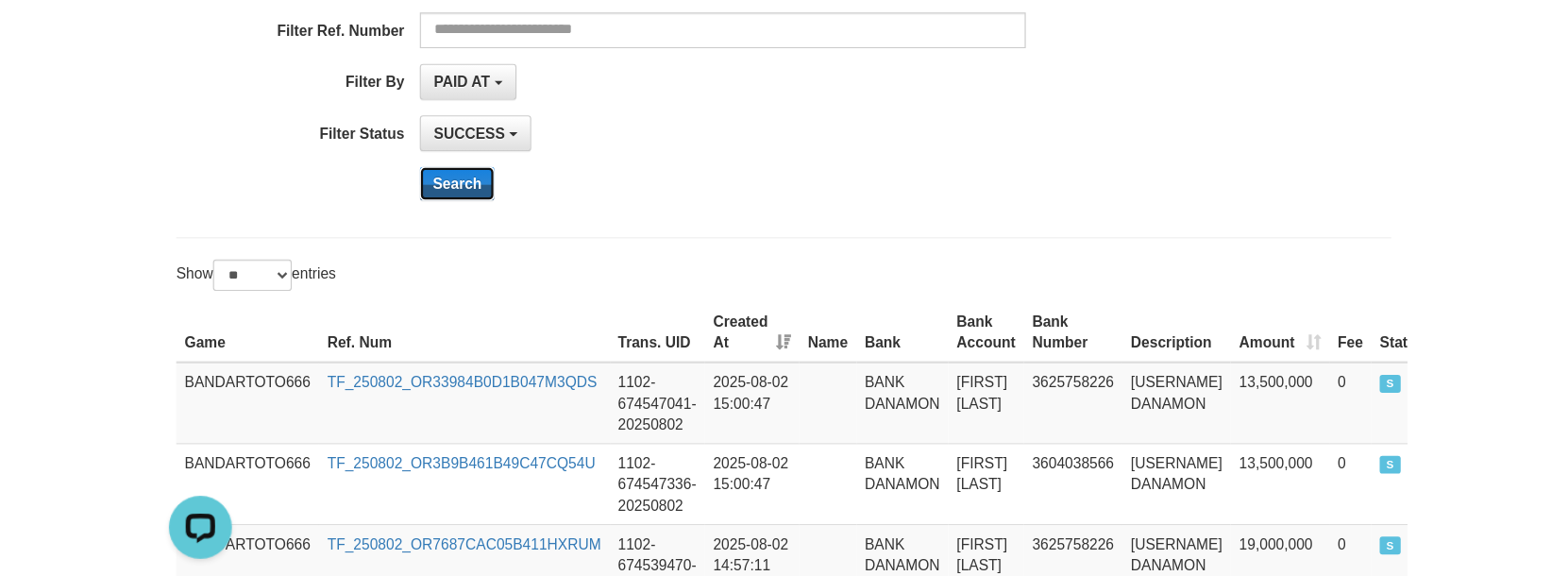 scroll, scrollTop: 297, scrollLeft: 0, axis: vertical 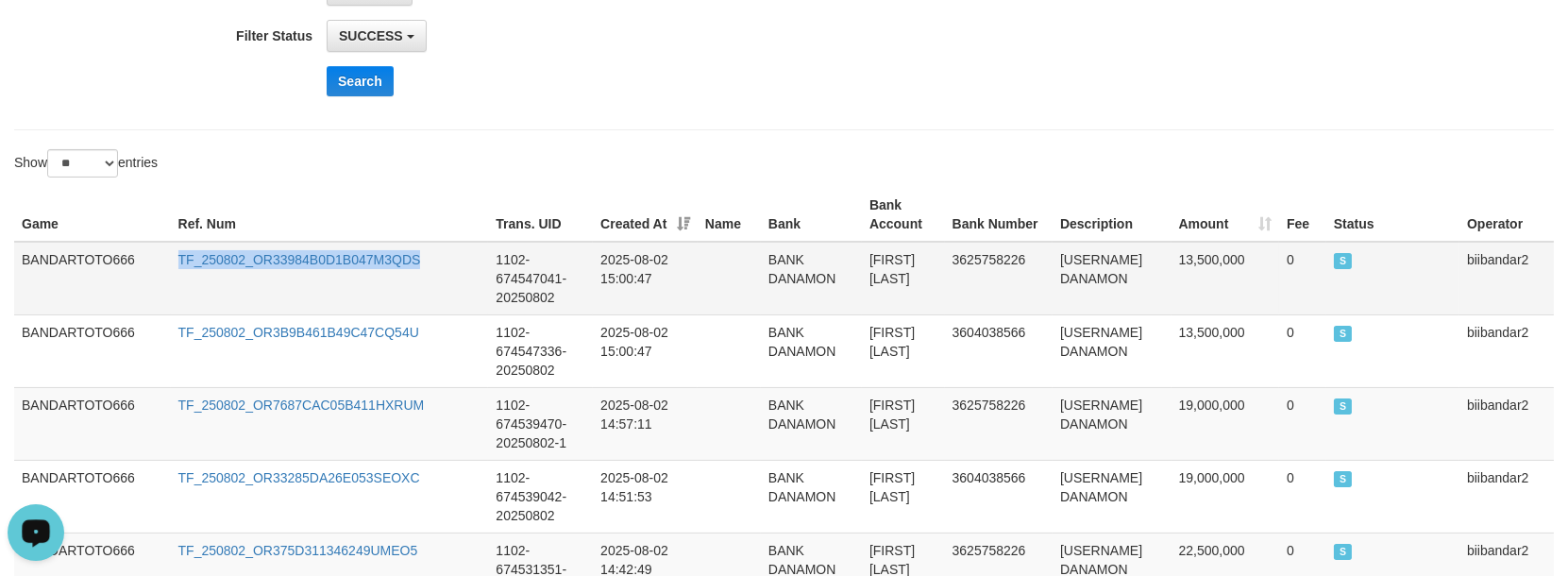 drag, startPoint x: 426, startPoint y: 240, endPoint x: 151, endPoint y: 251, distance: 275.2199 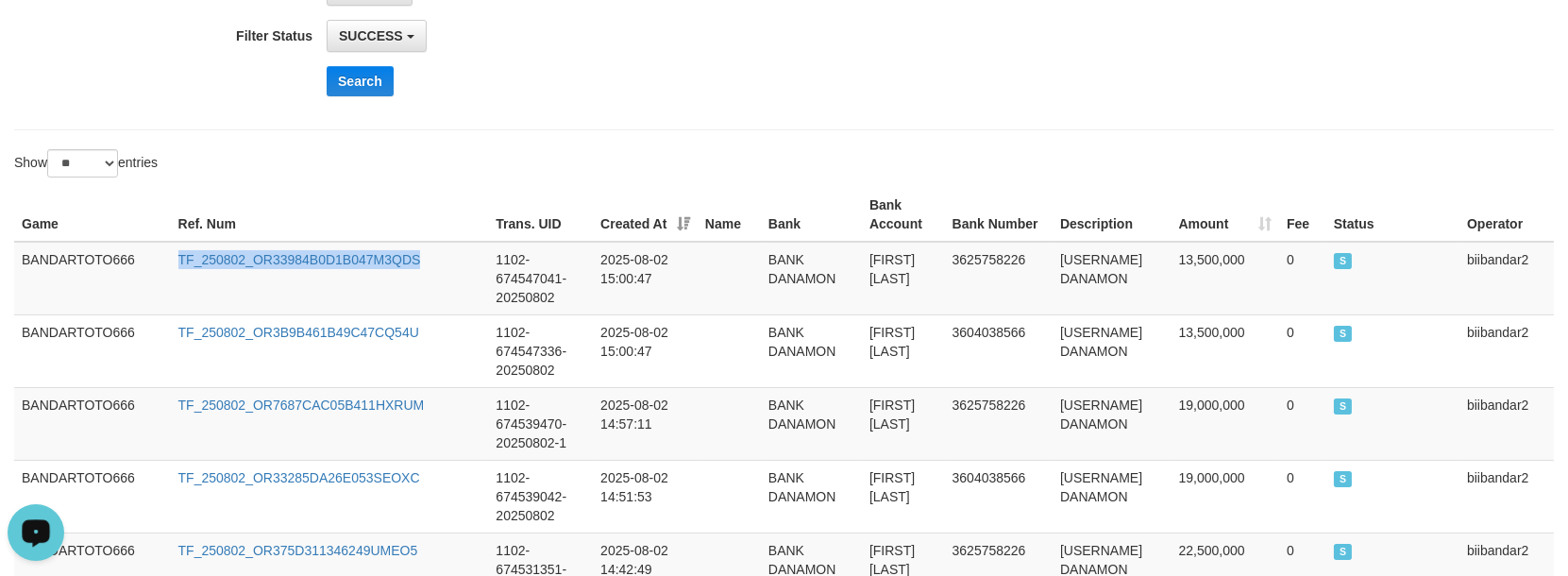 copy on "TF_250802_OR33984B0D1B047M3QDS" 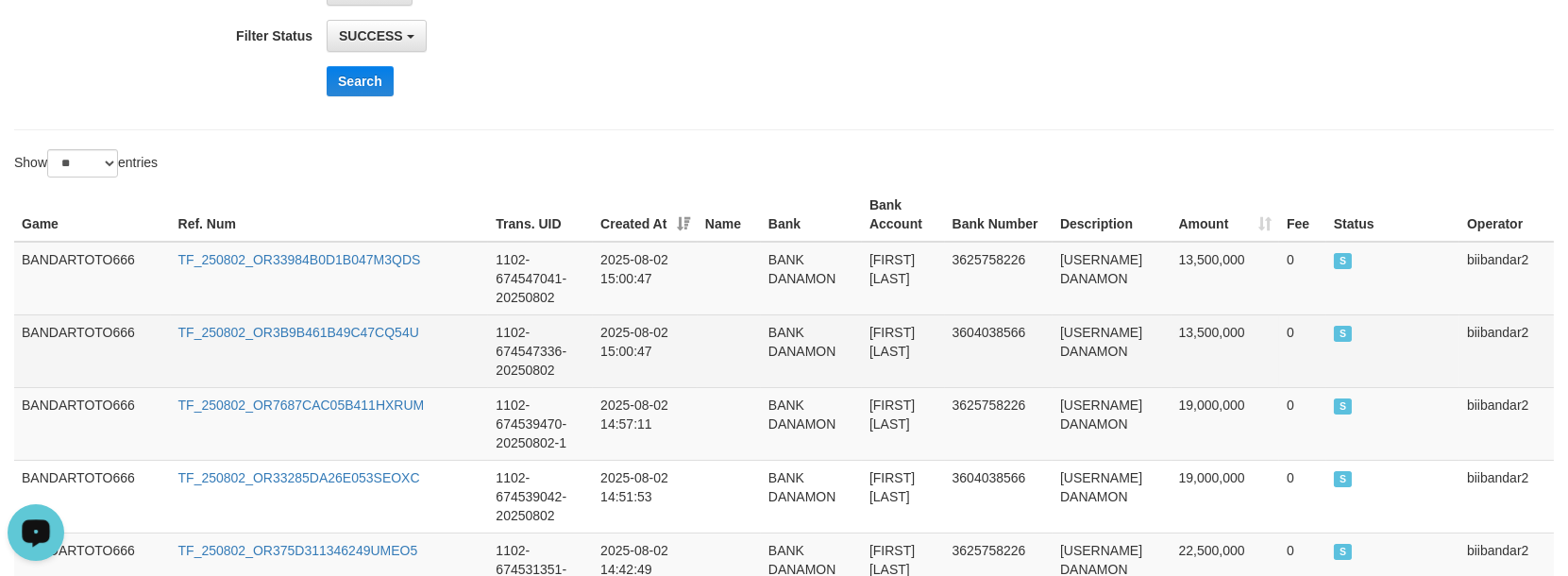 click on "TF_250802_OR3B9B461B49C47CQ54U" at bounding box center [329, 350] 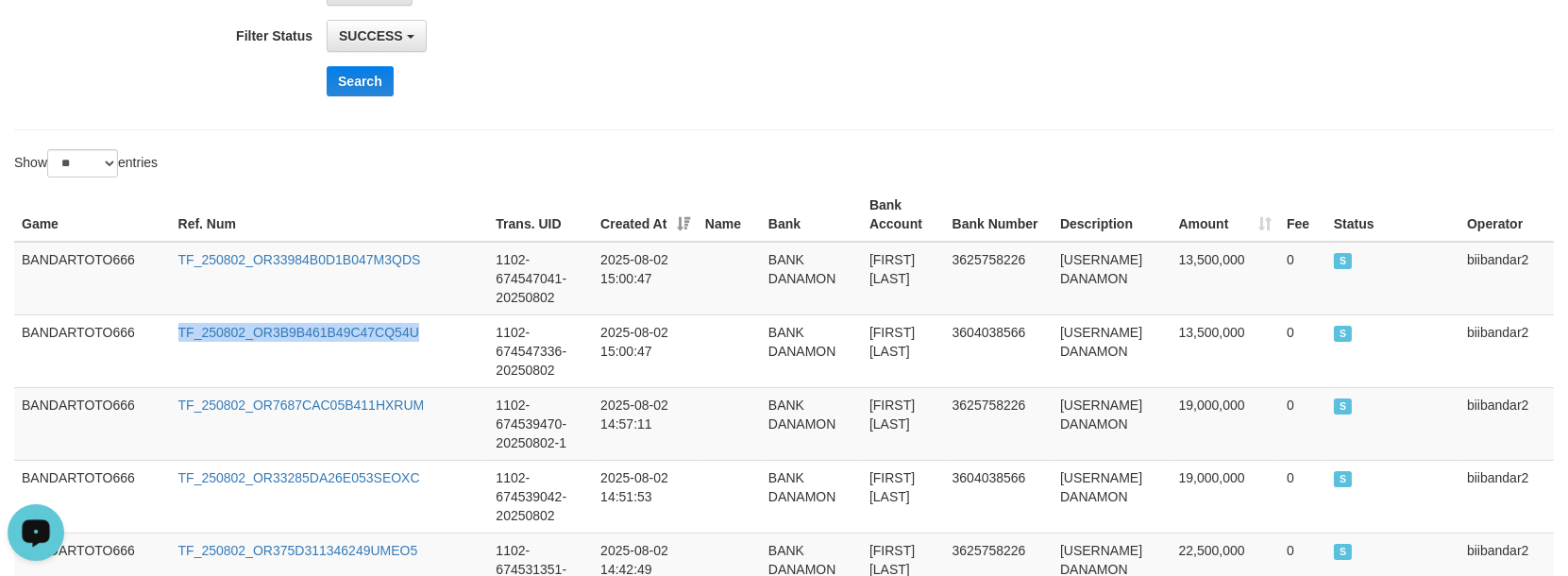 drag, startPoint x: 432, startPoint y: 307, endPoint x: 0, endPoint y: 383, distance: 438.6342 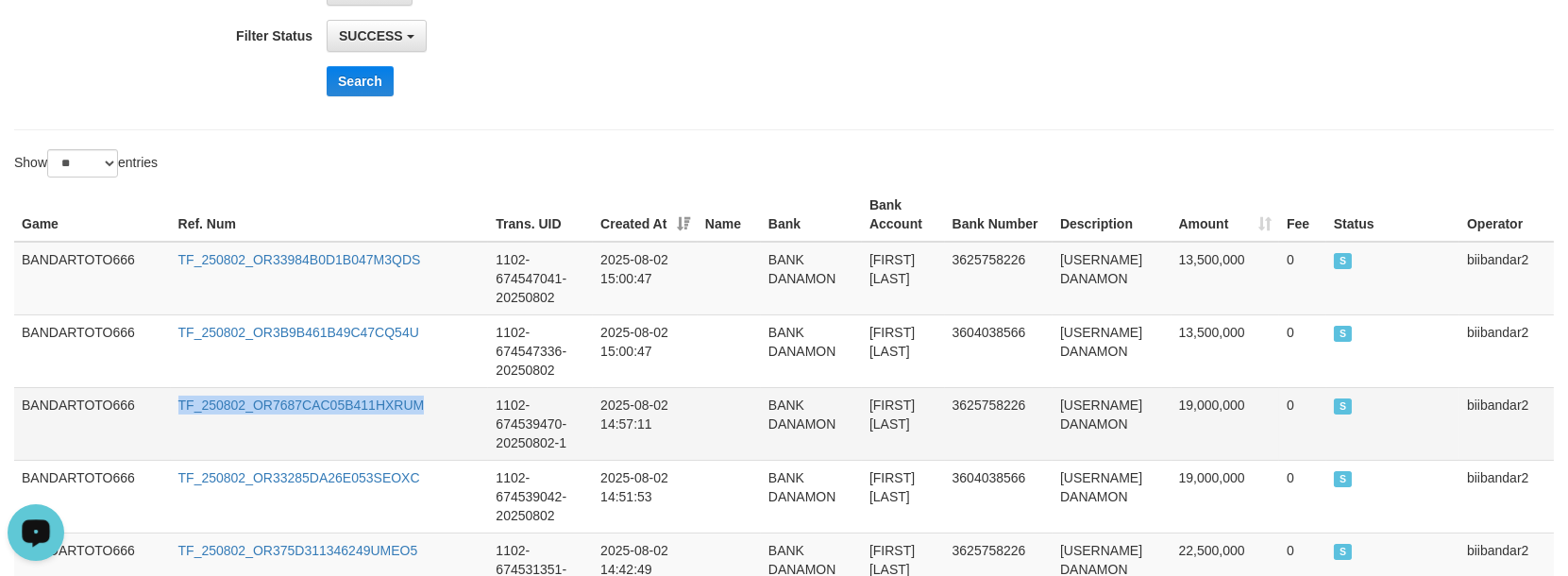 drag, startPoint x: 451, startPoint y: 390, endPoint x: 107, endPoint y: 417, distance: 345.05797 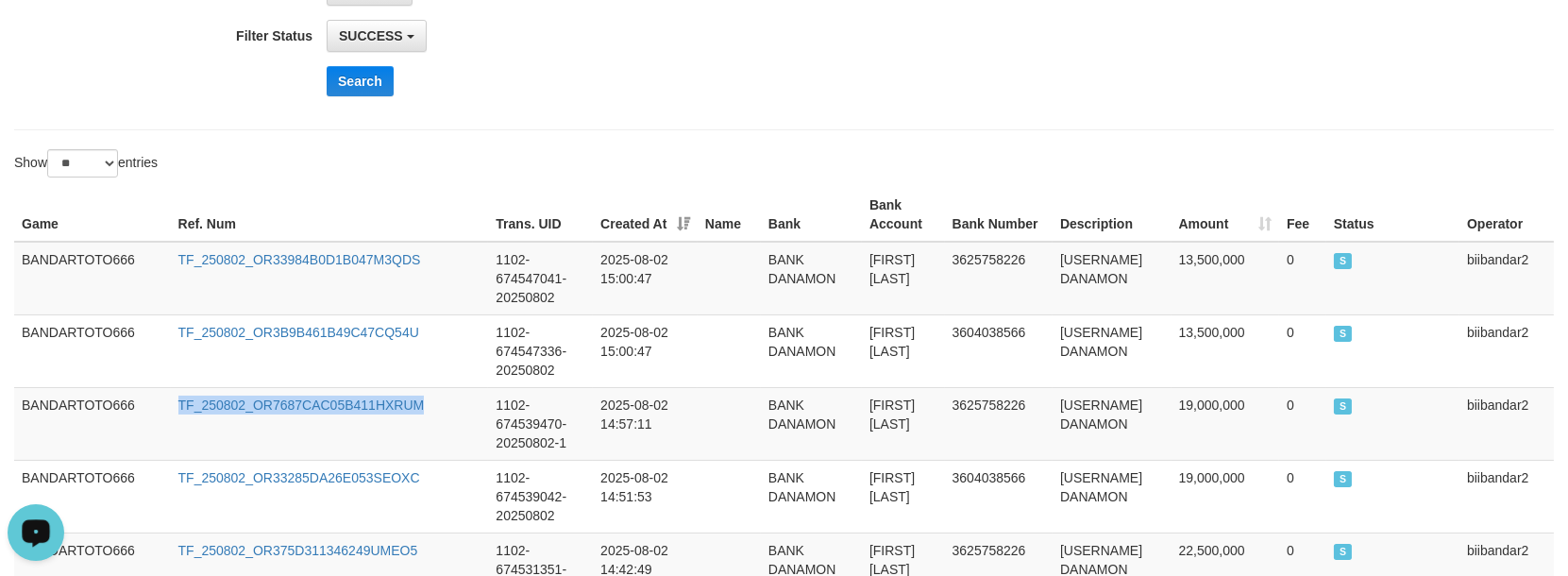 copy on "TF_250802_OR7687CAC05B411HXRUM" 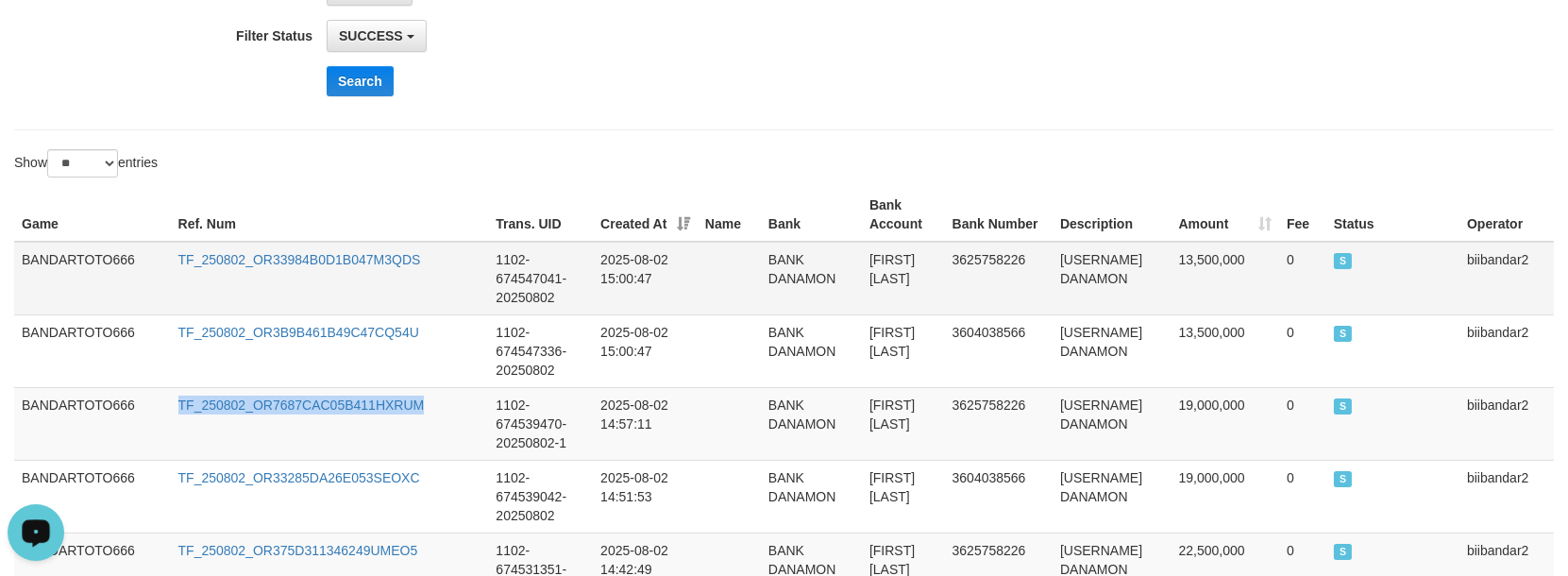drag, startPoint x: 940, startPoint y: 257, endPoint x: 831, endPoint y: 241, distance: 110.168053 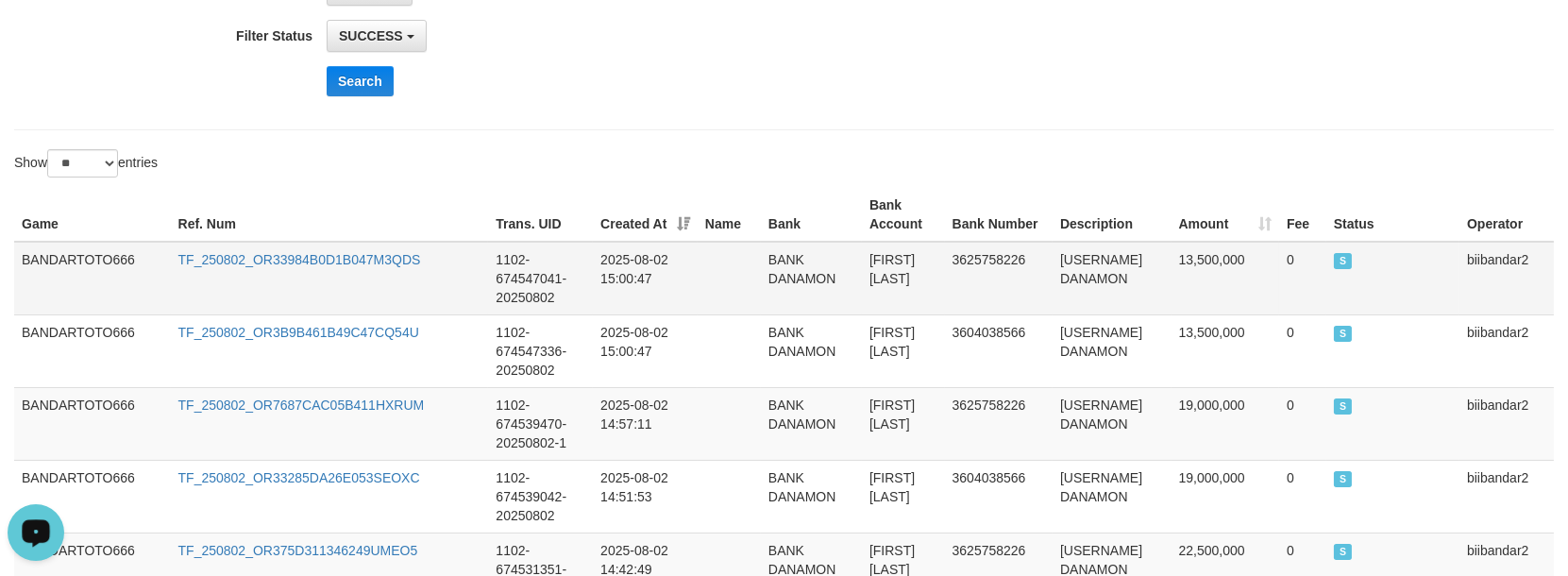 click on "[USERNAME] DANAMON" at bounding box center [1112, 279] 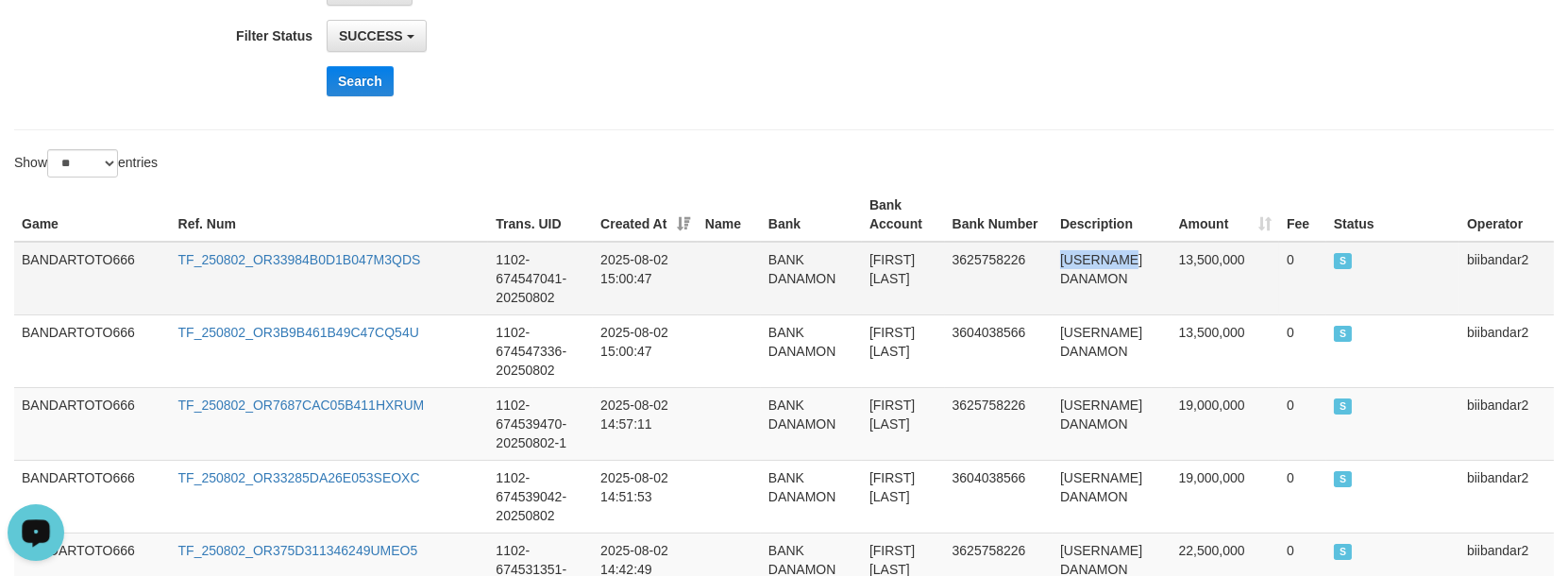click on "[USERNAME] DANAMON" at bounding box center [1112, 279] 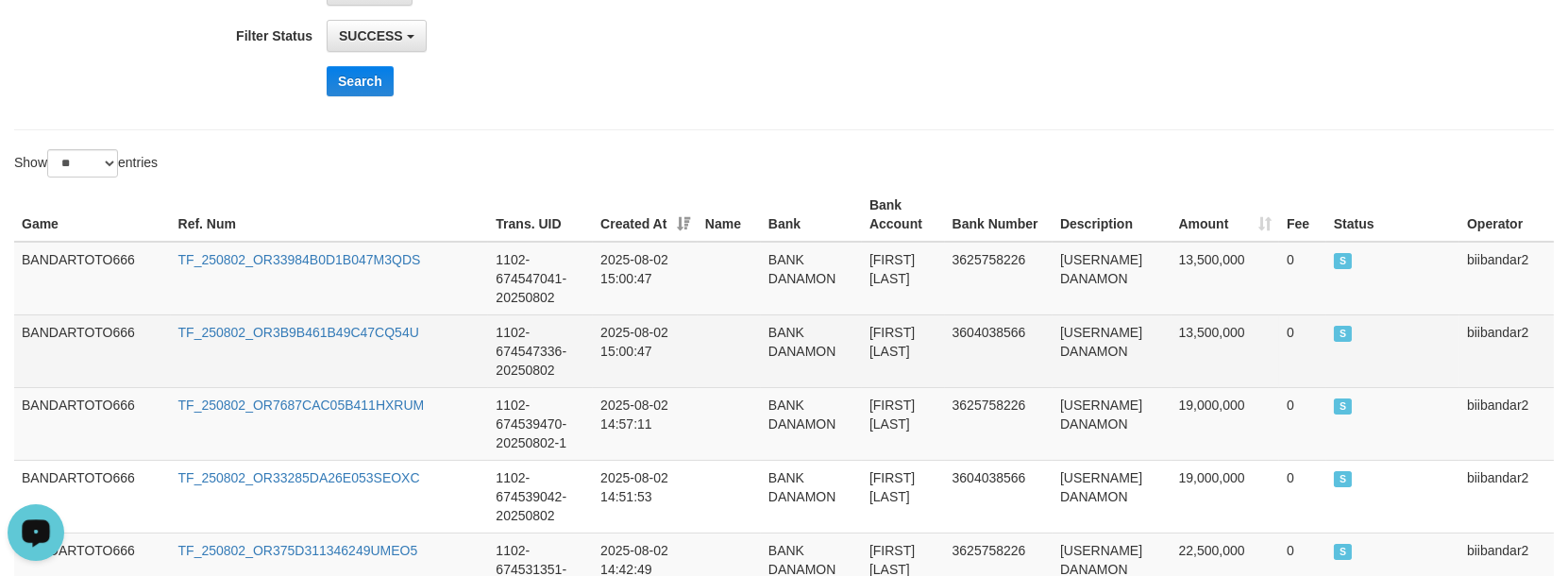 click on "[USERNAME] DANAMON" at bounding box center [1112, 350] 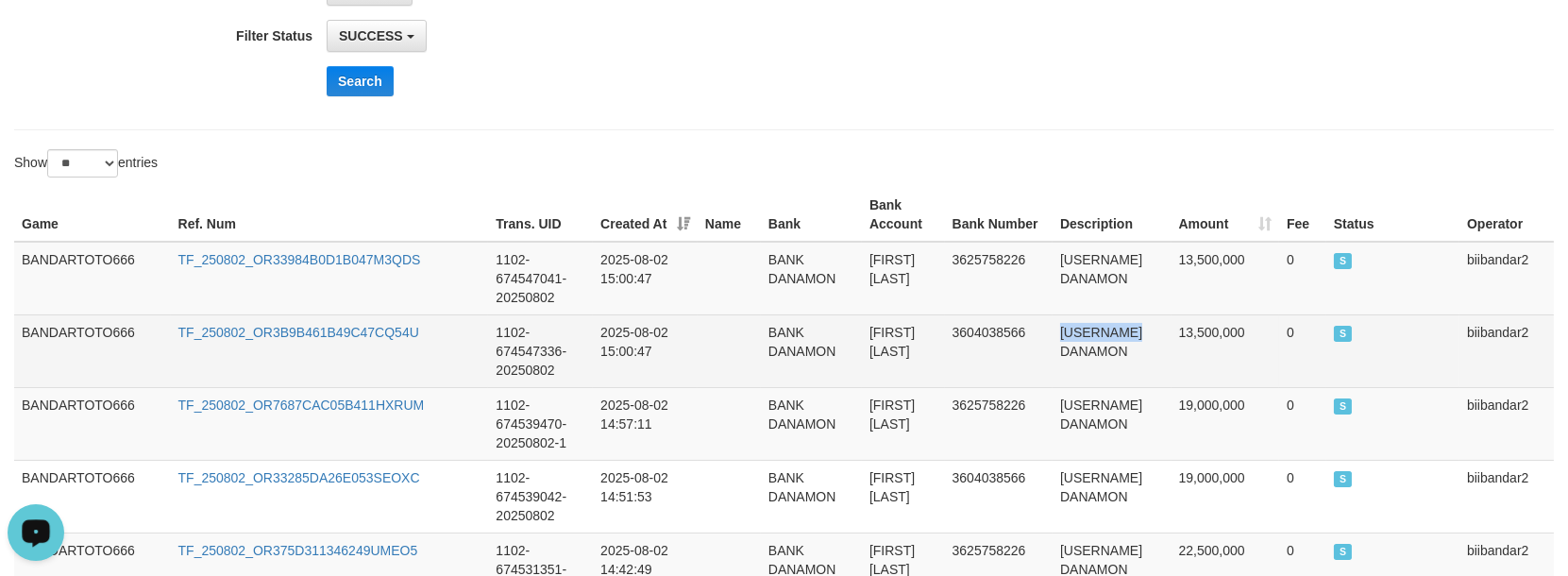click on "[USERNAME] DANAMON" at bounding box center [1112, 350] 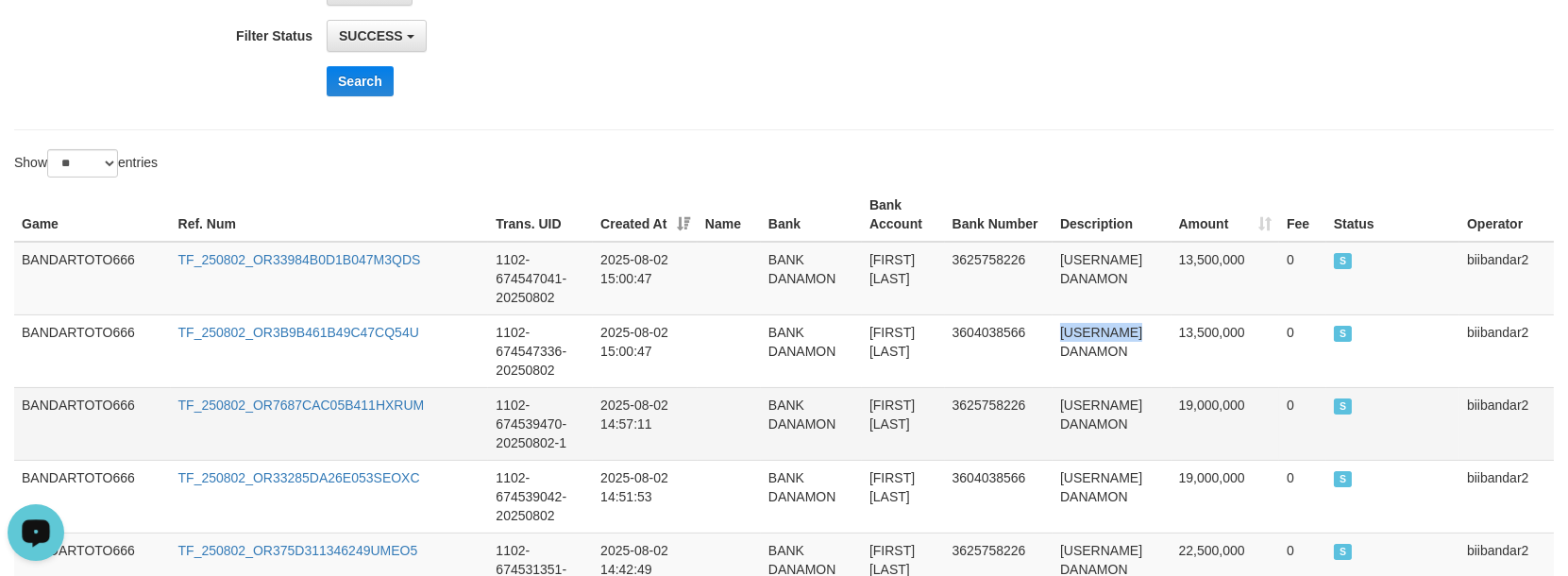 copy on "[USERNAME]" 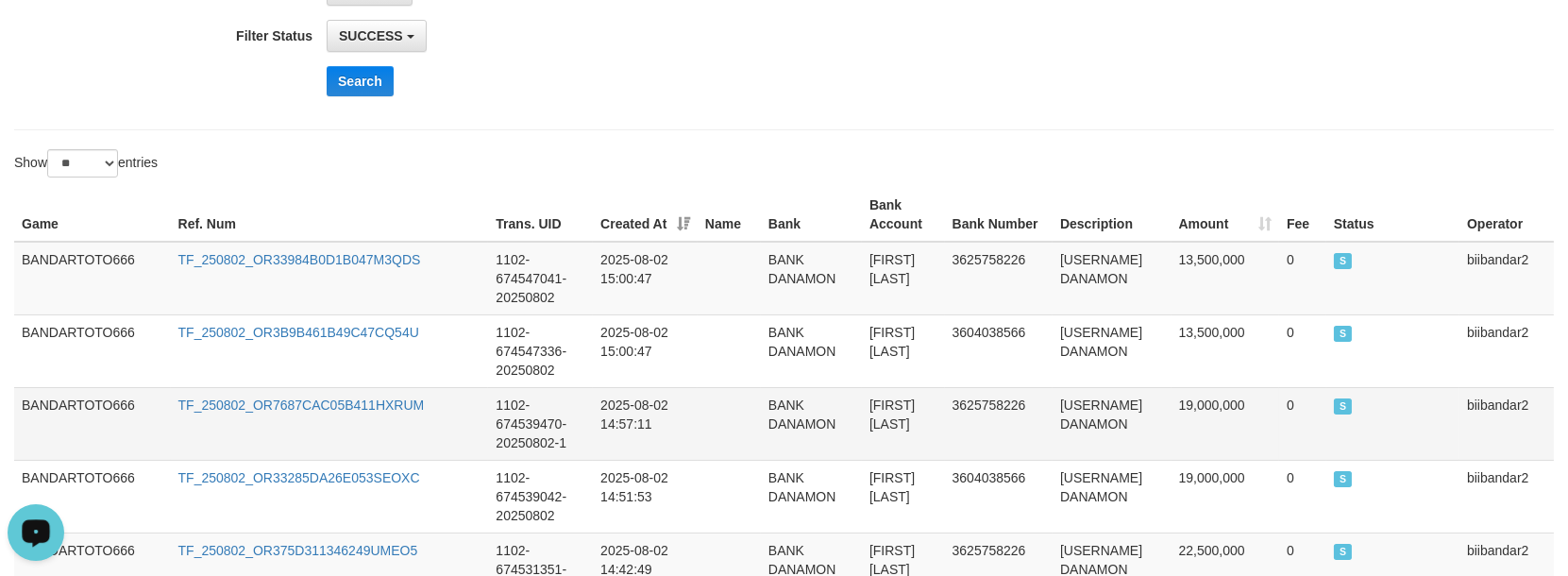 click on "[USERNAME] DANAMON" at bounding box center [1112, 423] 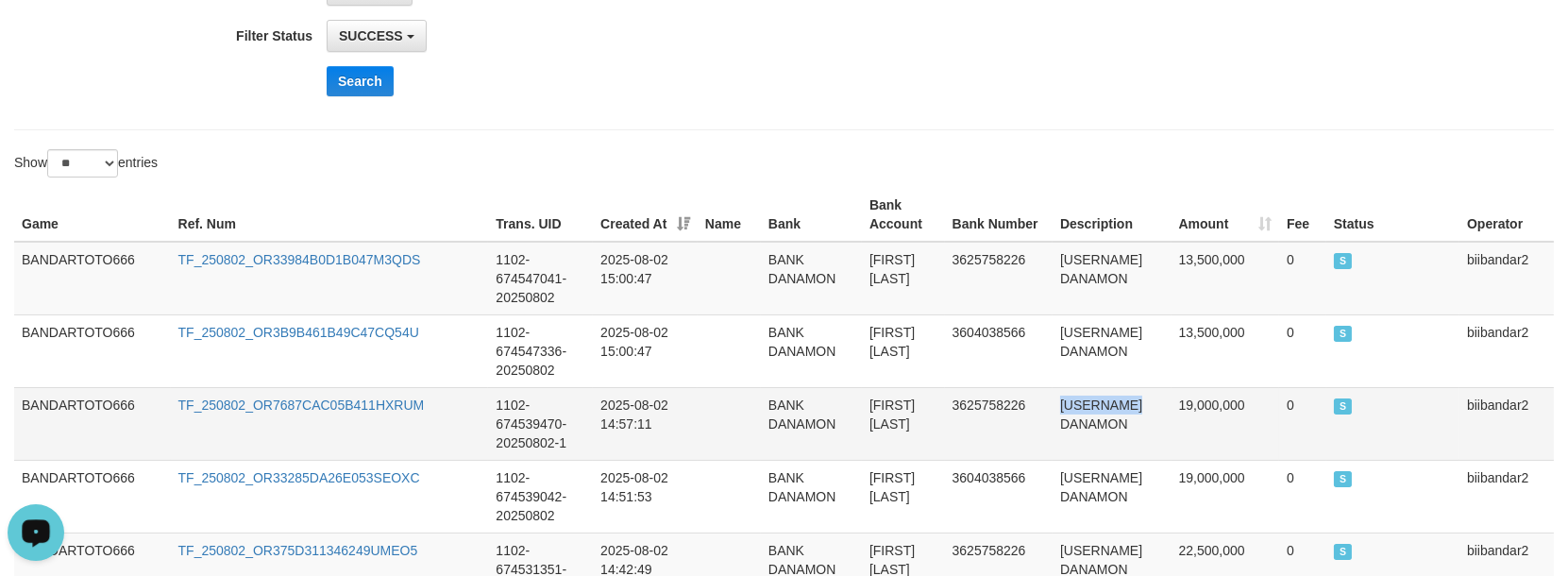 click on "[USERNAME] DANAMON" at bounding box center (1112, 423) 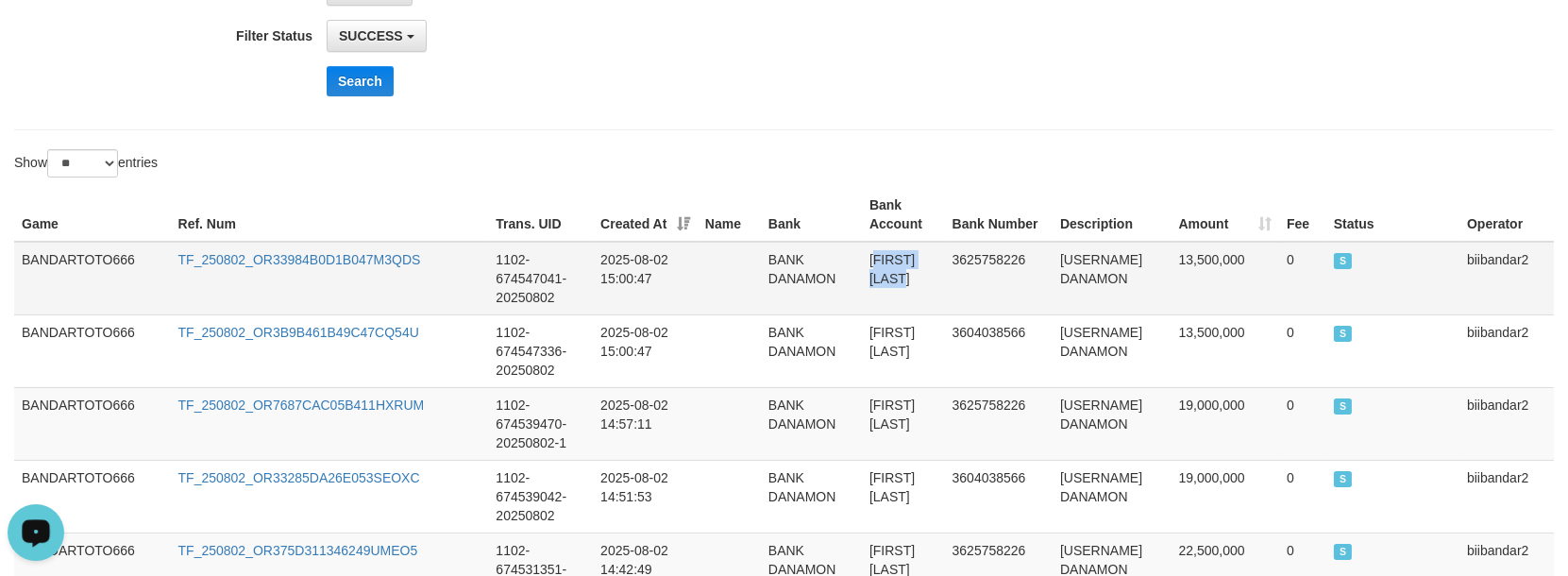 drag, startPoint x: 863, startPoint y: 239, endPoint x: 918, endPoint y: 251, distance: 56.293872 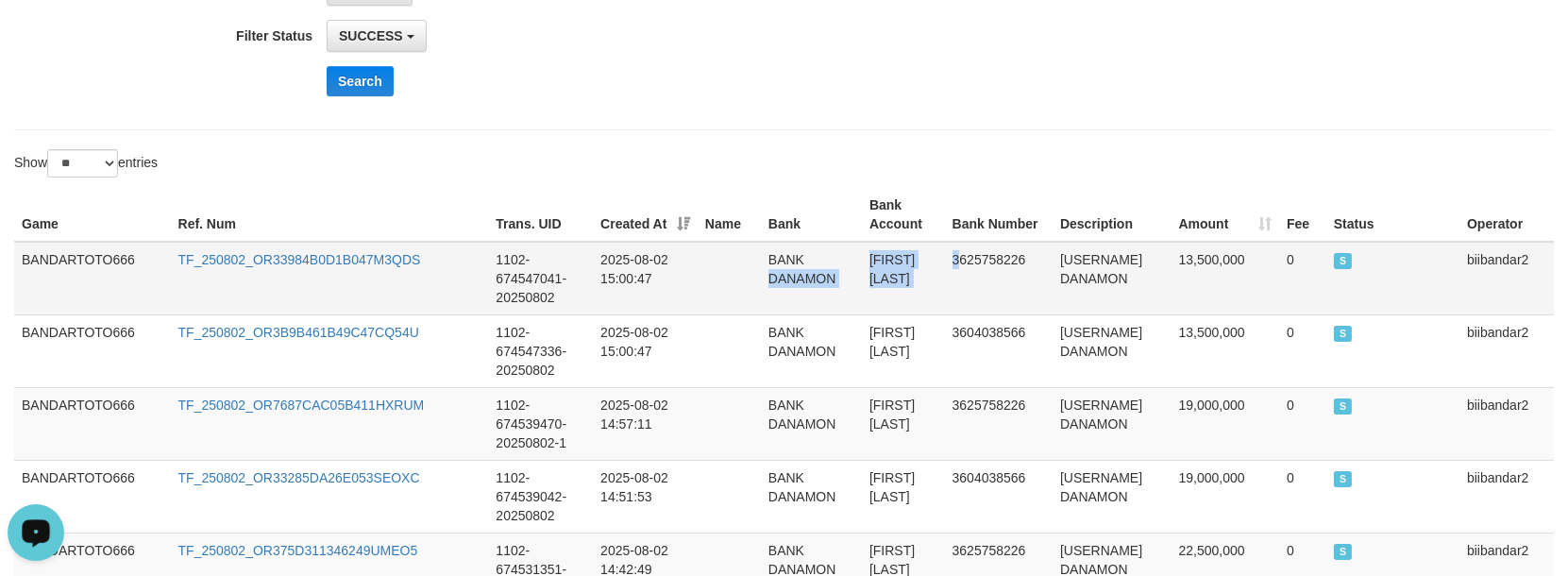 drag, startPoint x: 975, startPoint y: 263, endPoint x: 841, endPoint y: 241, distance: 135.79396 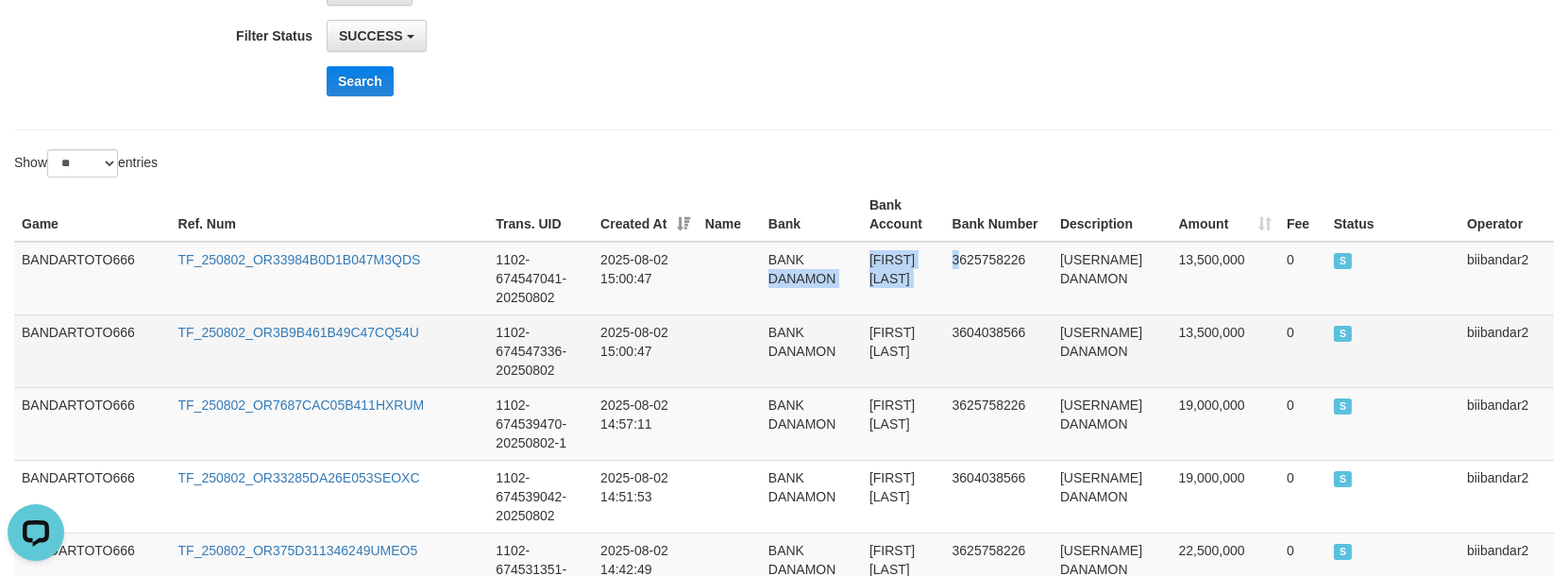 drag, startPoint x: 912, startPoint y: 334, endPoint x: 818, endPoint y: 322, distance: 94.762862 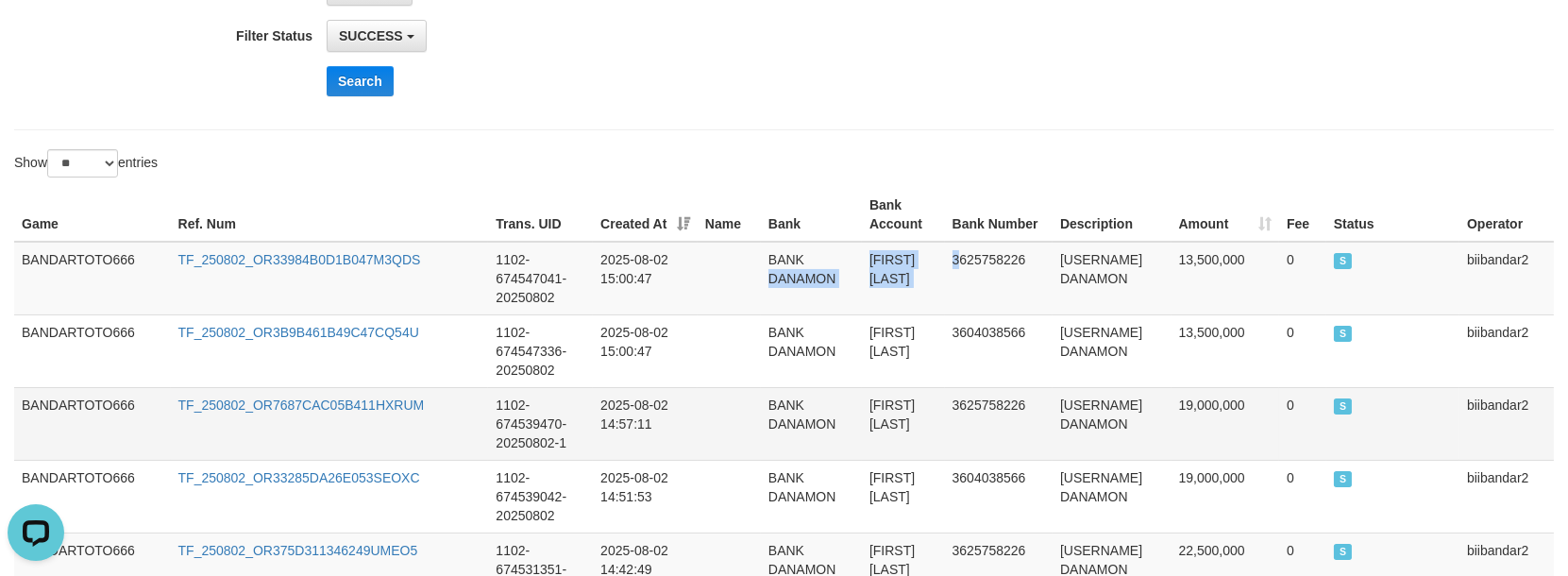drag, startPoint x: 936, startPoint y: 404, endPoint x: 861, endPoint y: 381, distance: 78.44743 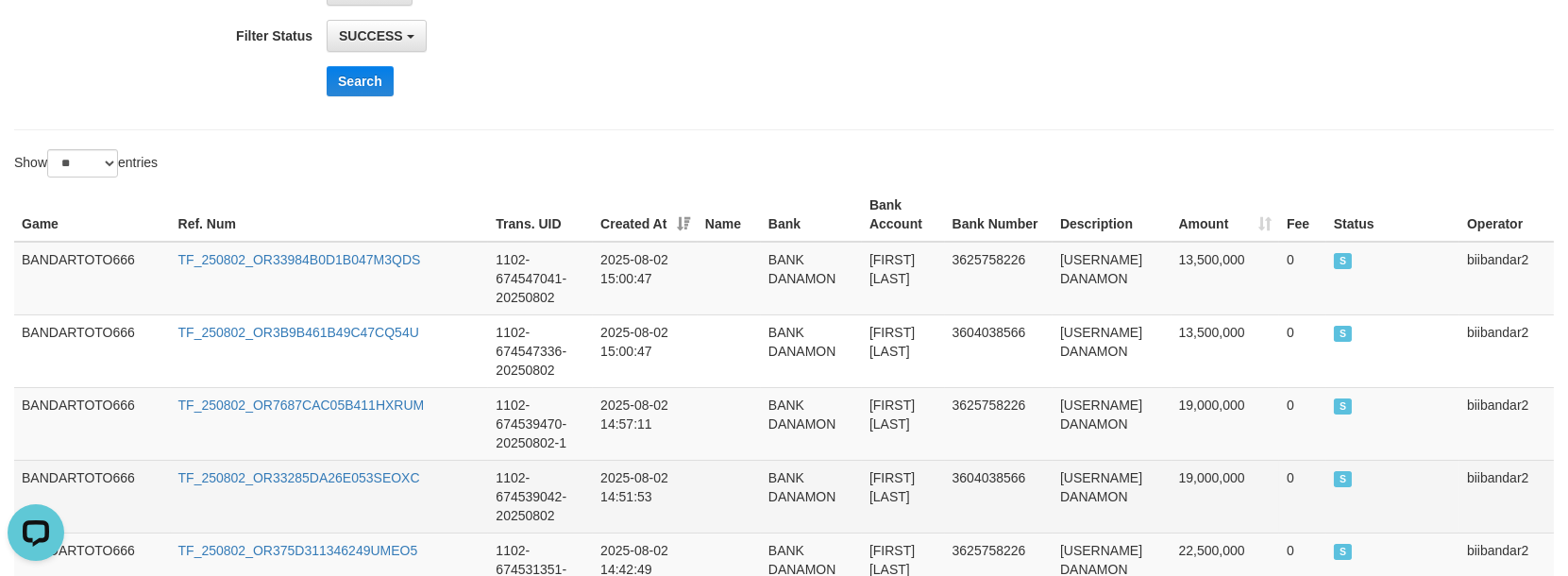 click on "[USERNAME] DANAMON" at bounding box center [1112, 496] 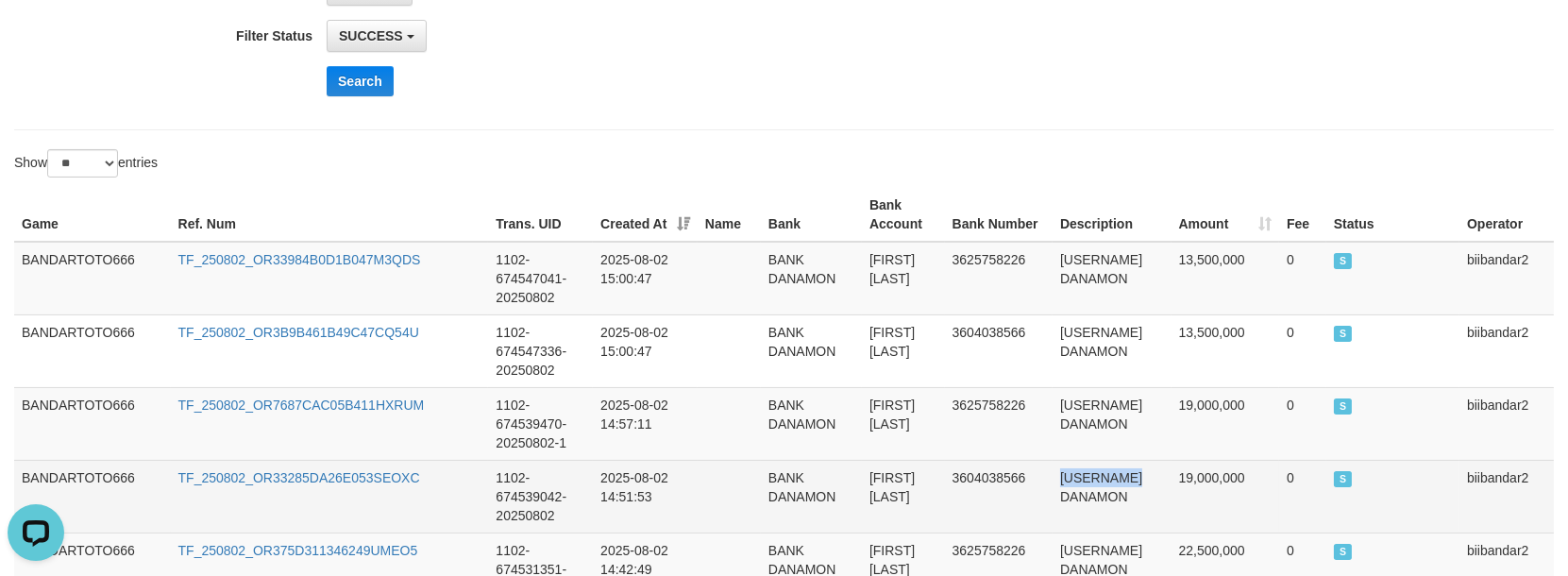 click on "[USERNAME] DANAMON" at bounding box center [1112, 496] 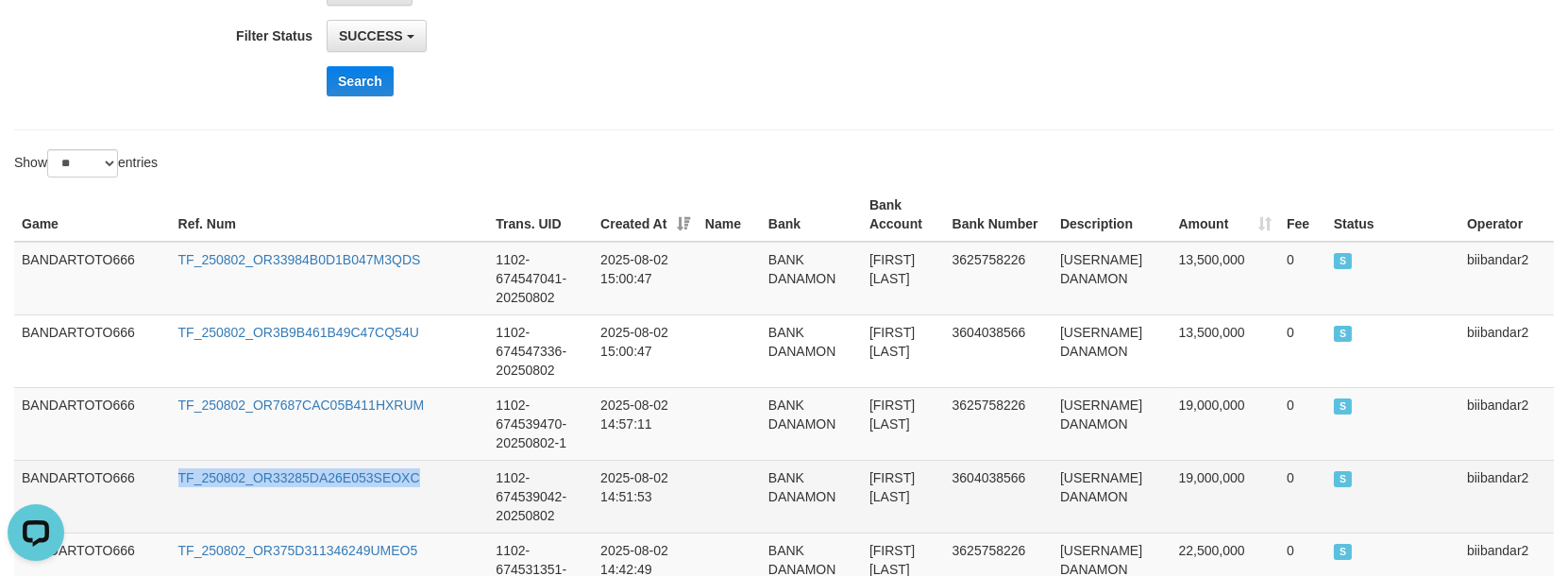 drag, startPoint x: 453, startPoint y: 449, endPoint x: 148, endPoint y: 453, distance: 305.02623 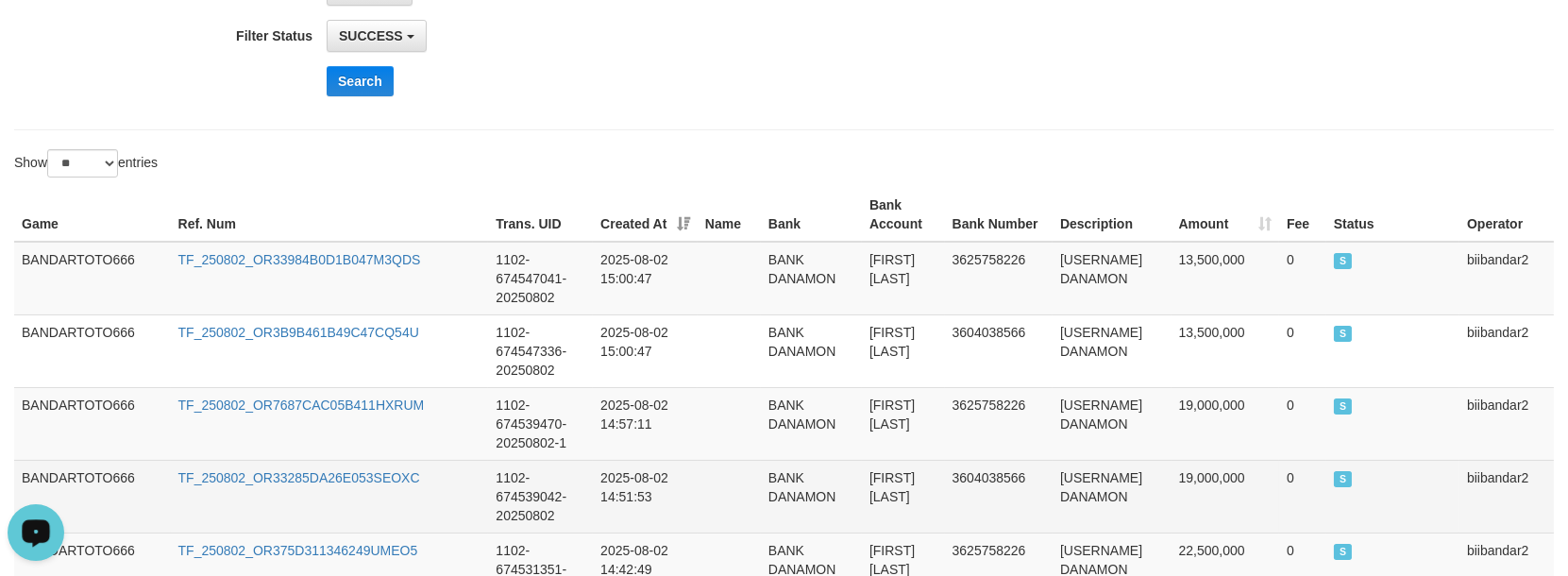 click on "[FIRST] [LAST]" at bounding box center (903, 496) 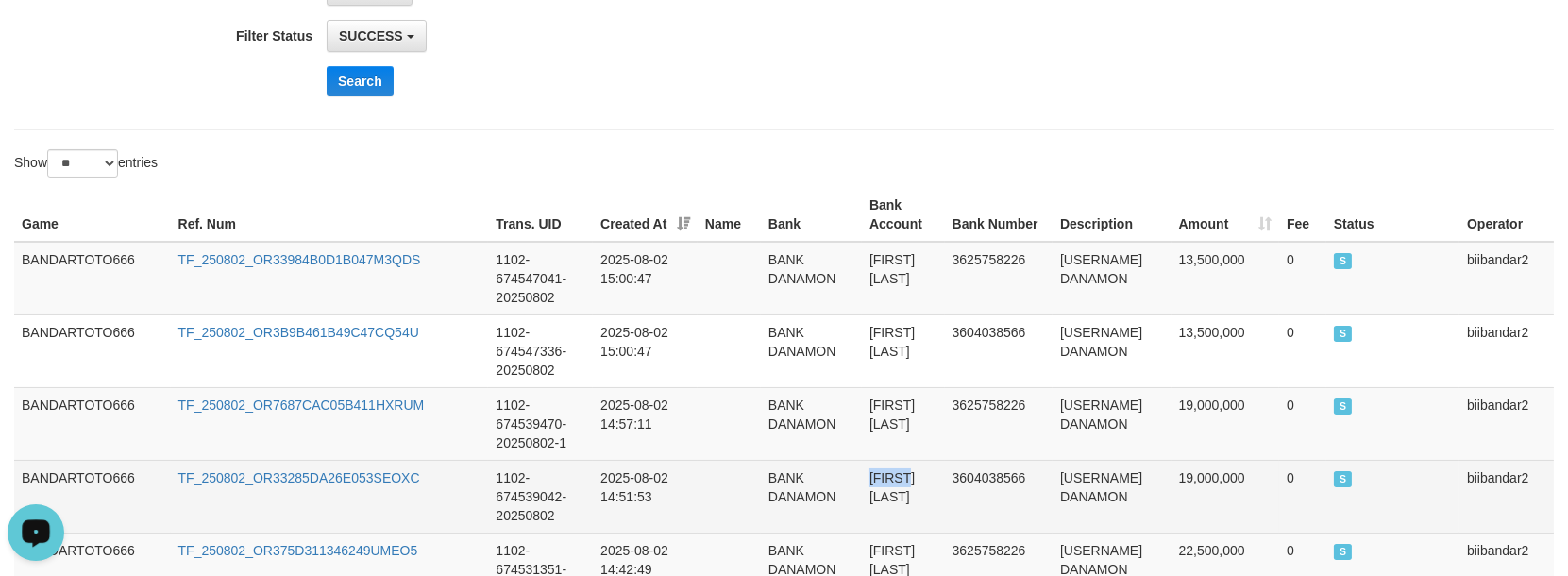 click on "[FIRST] [LAST]" at bounding box center (903, 496) 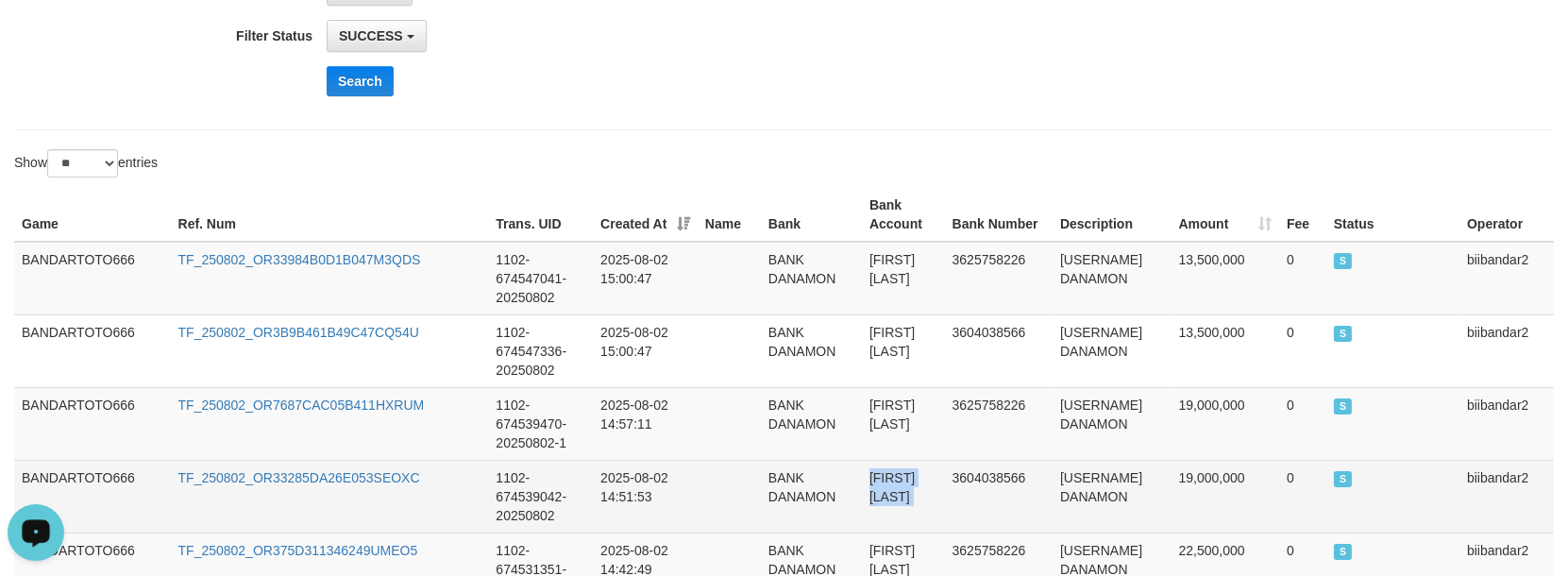 drag, startPoint x: 866, startPoint y: 450, endPoint x: 875, endPoint y: 470, distance: 21.931712 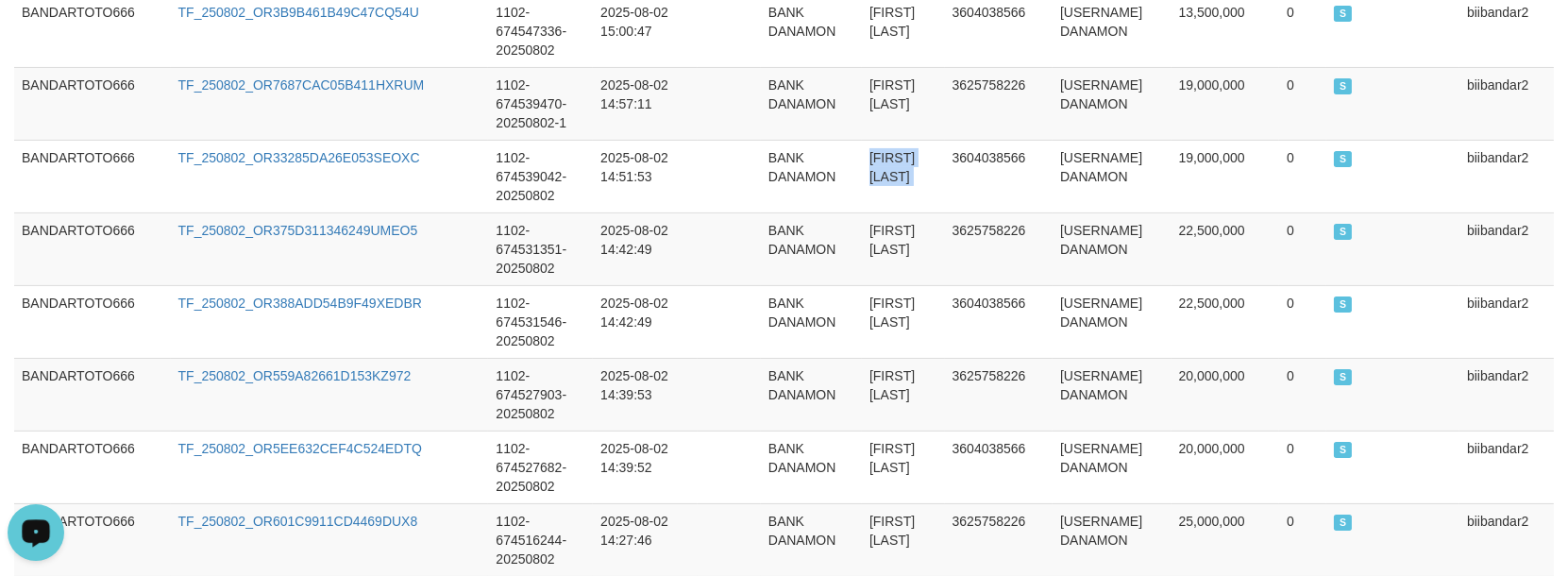 scroll, scrollTop: 742, scrollLeft: 0, axis: vertical 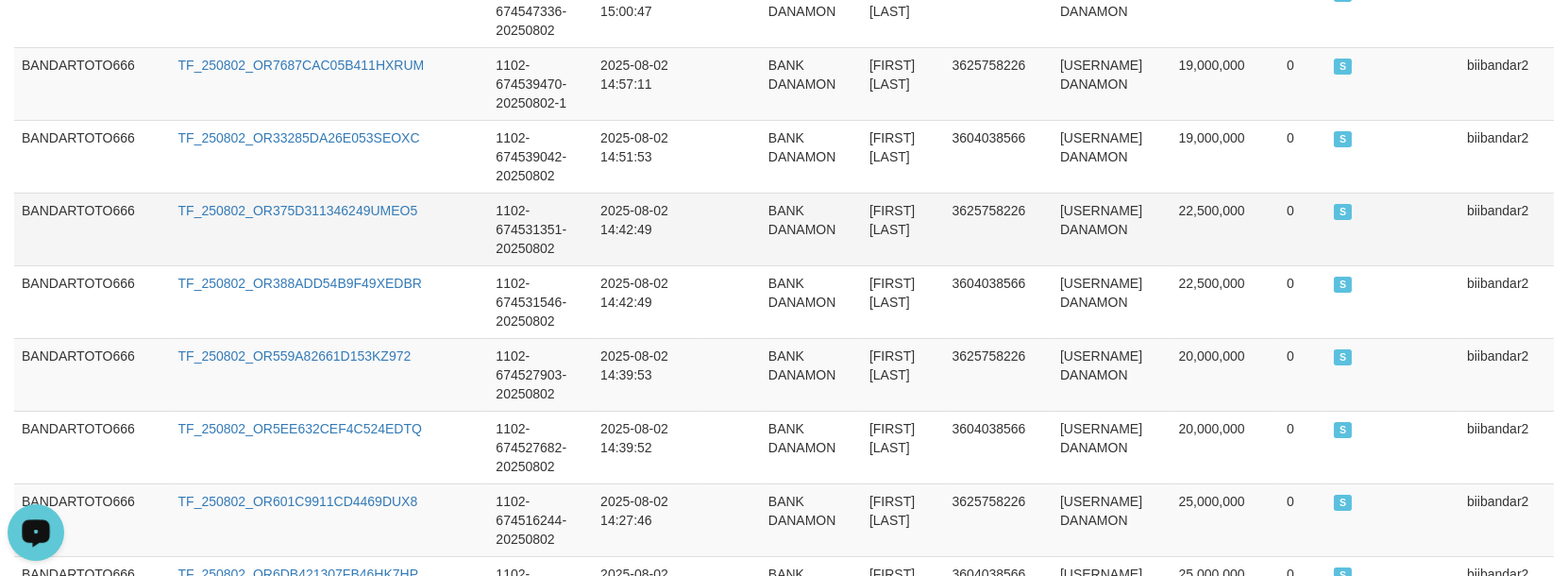 click on "[FIRST] [LAST]" at bounding box center [903, 229] 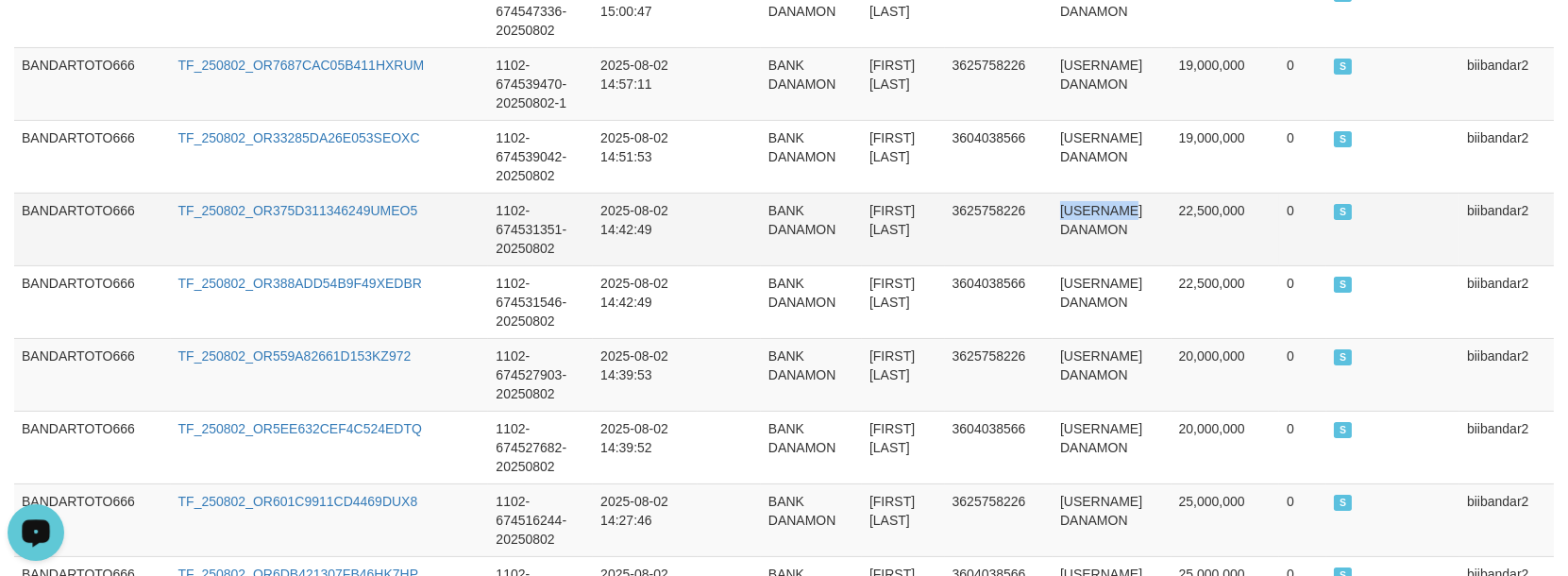 click on "[USERNAME] DANAMON" at bounding box center (1112, 229) 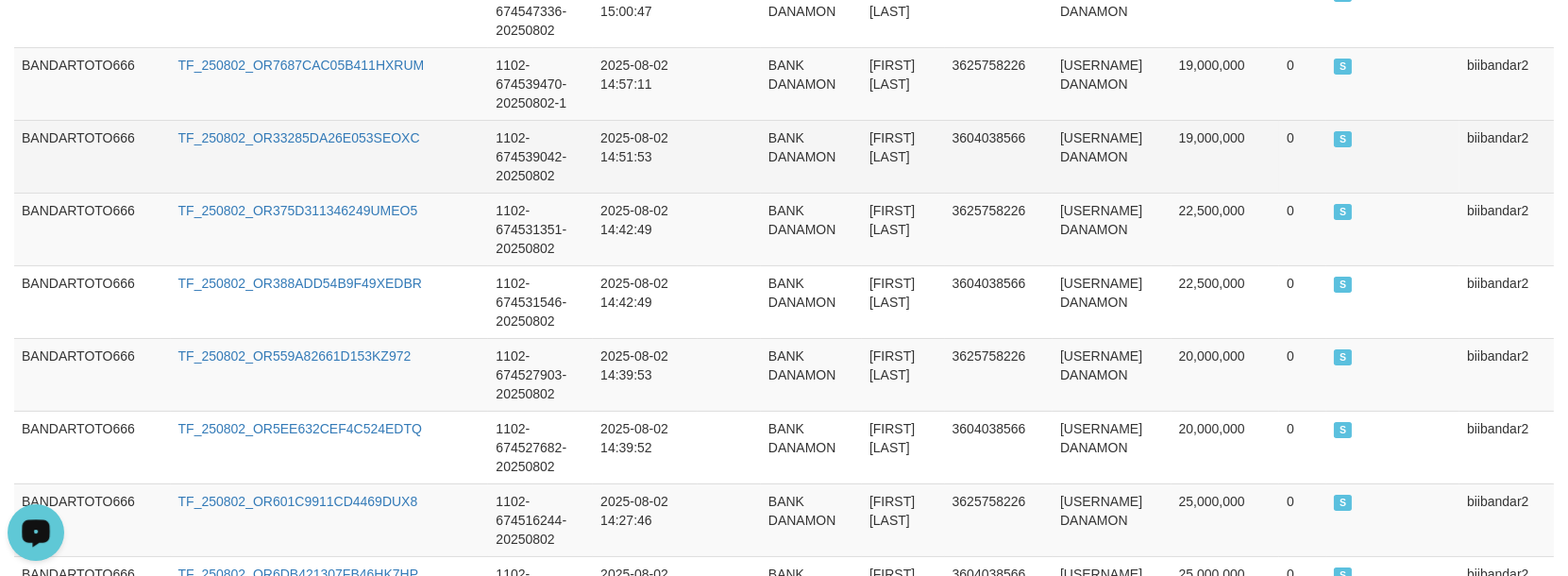 click on "[USERNAME] DANAMON" at bounding box center [1112, 156] 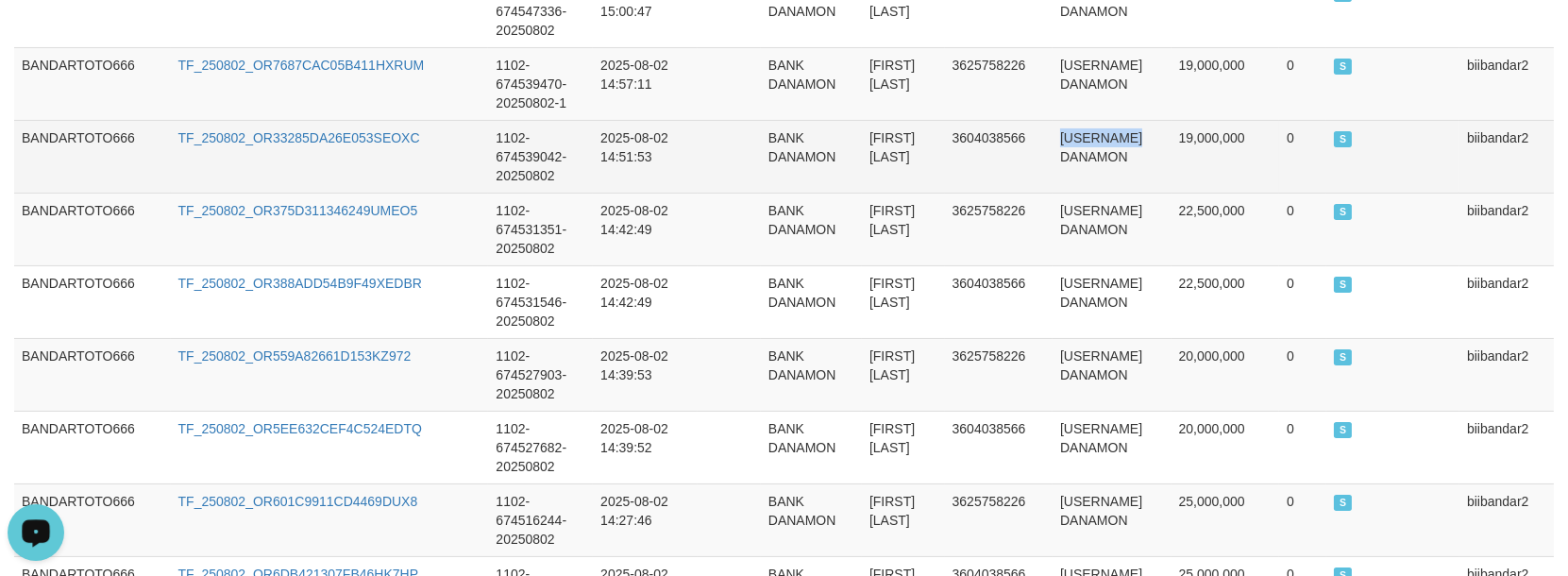 click on "[USERNAME] DANAMON" at bounding box center [1112, 156] 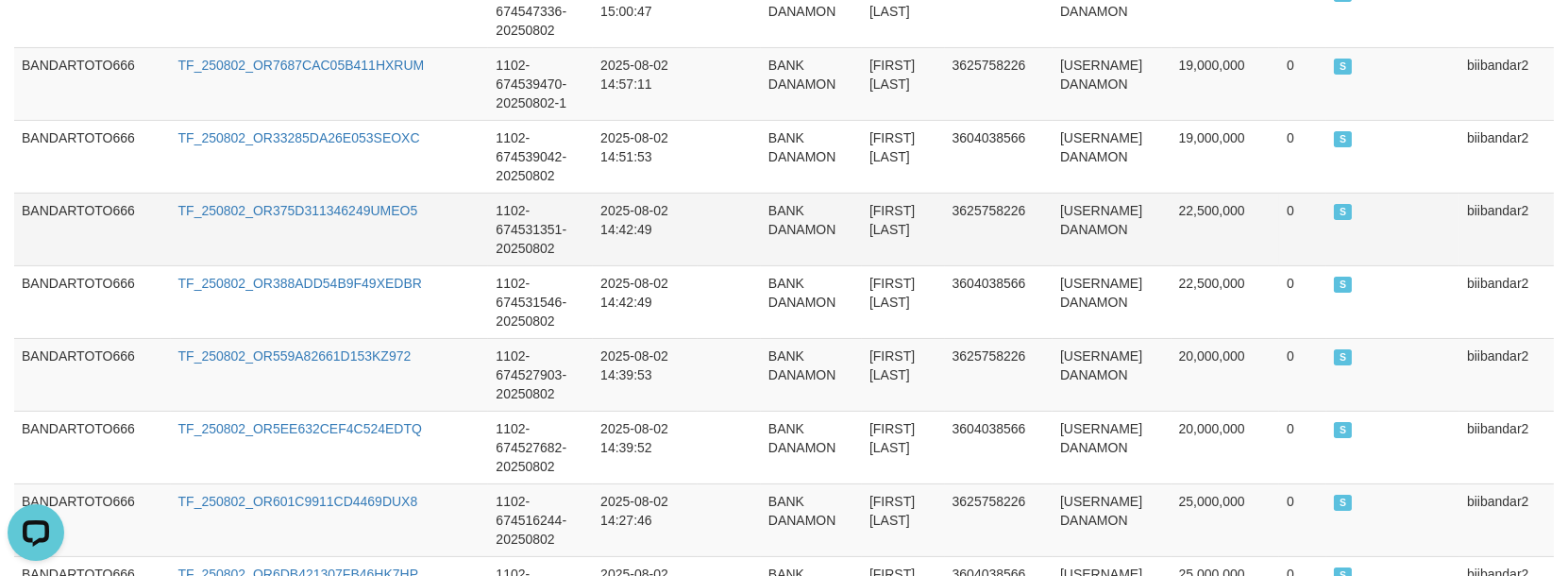 click on "22,500,000" at bounding box center [1225, 229] 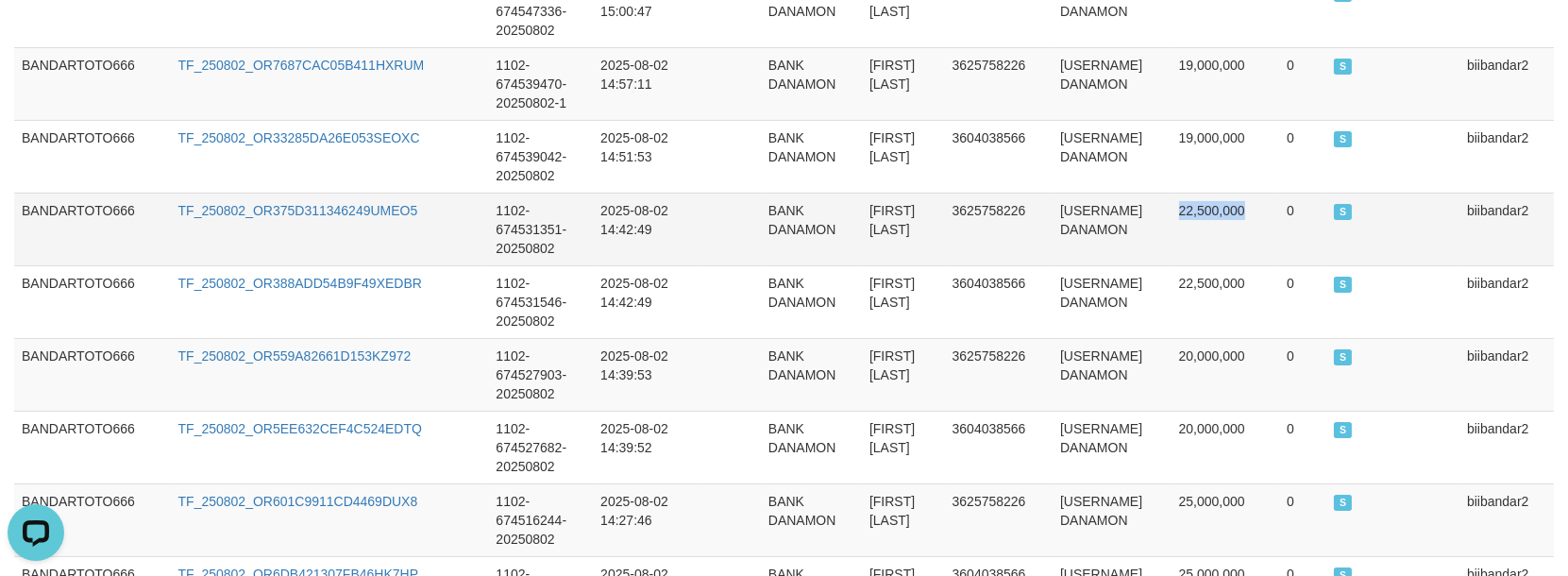 click on "22,500,000" at bounding box center [1225, 229] 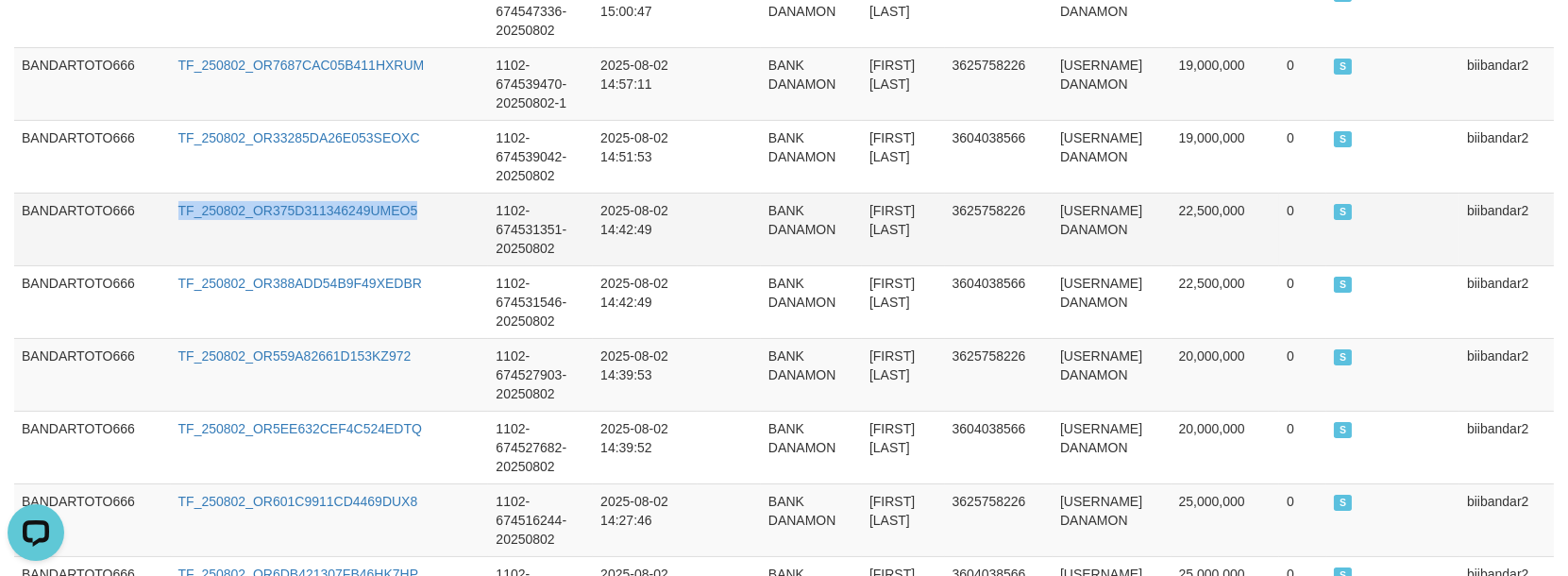 drag, startPoint x: 429, startPoint y: 186, endPoint x: 154, endPoint y: 179, distance: 275.08908 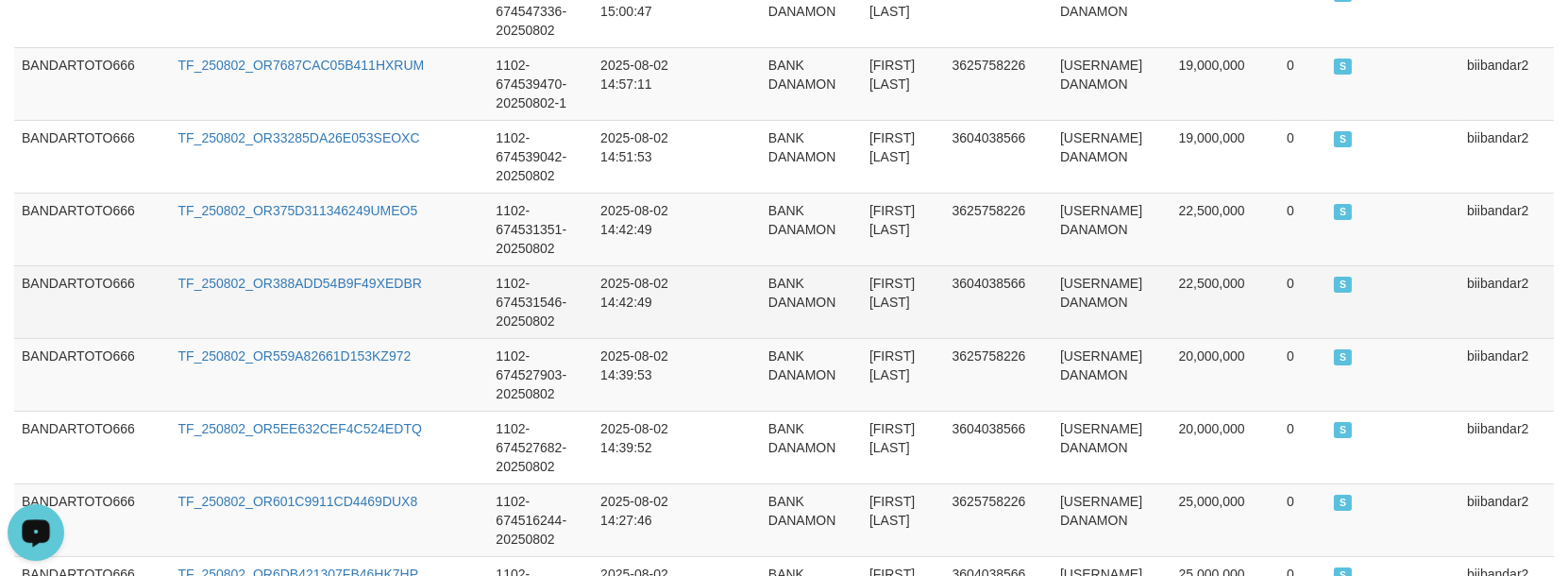 click on "22,500,000" at bounding box center [1225, 301] 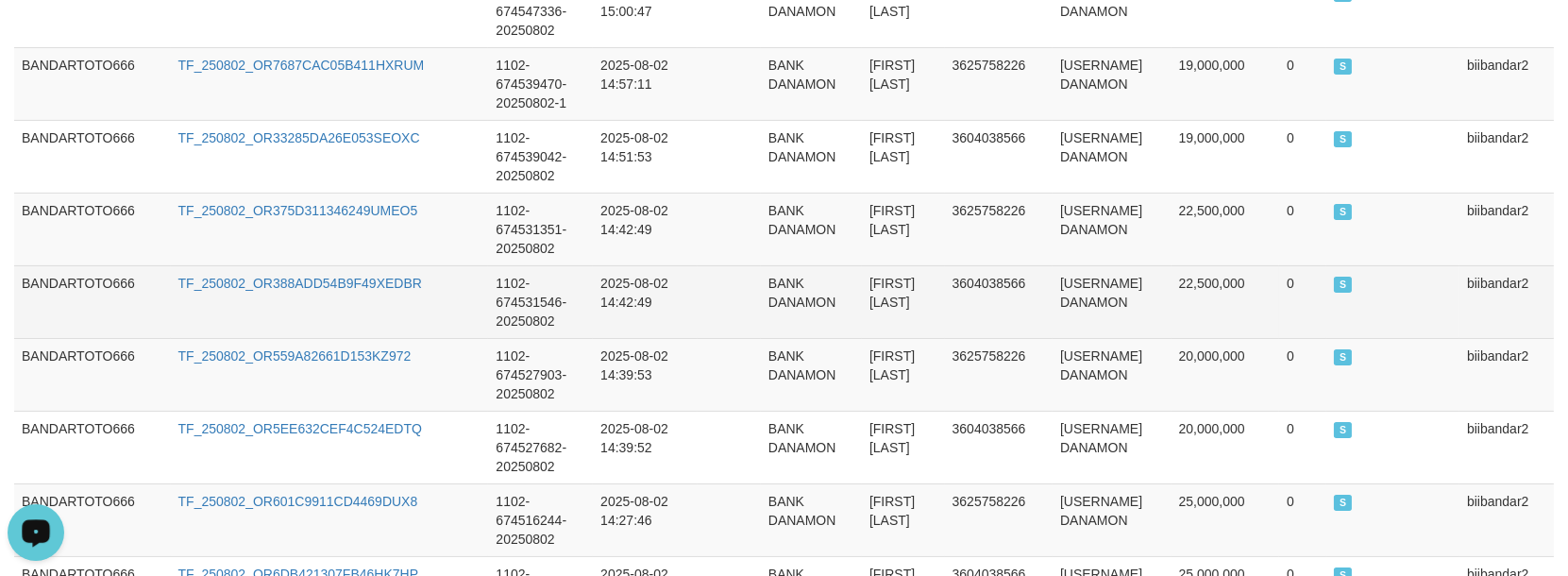 click on "[FIRST] [LAST]" at bounding box center (903, 301) 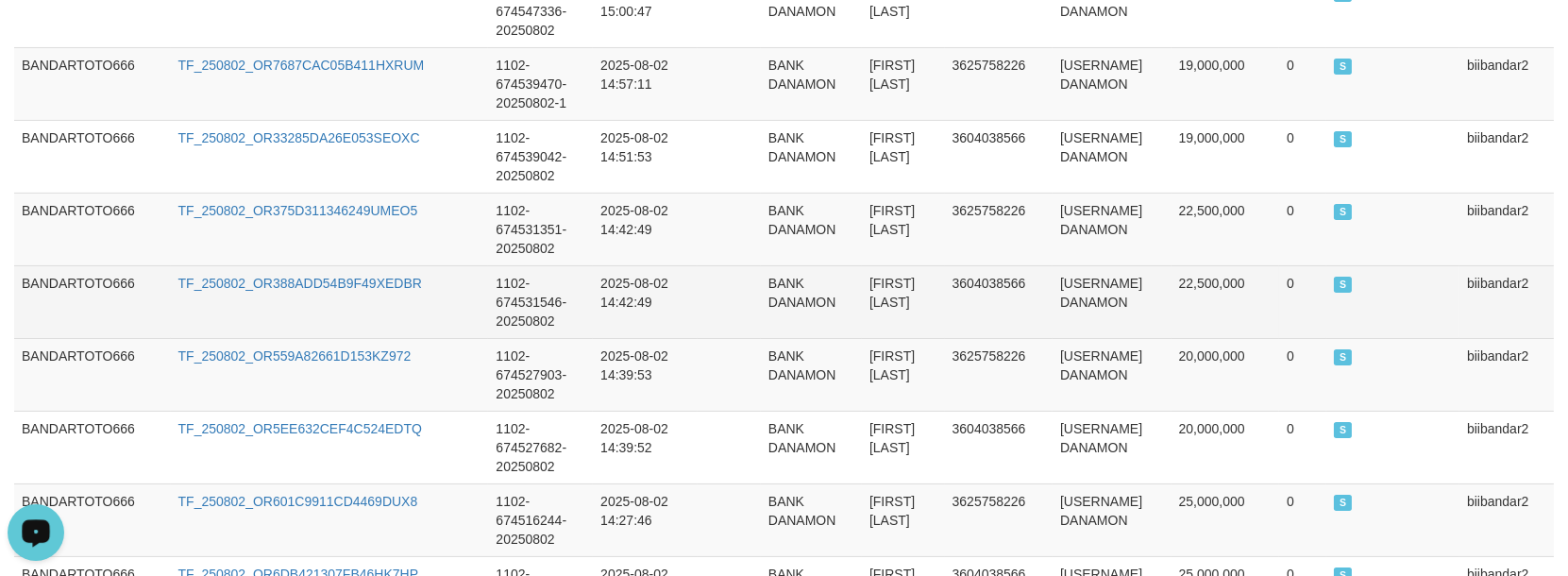 click on "[USERNAME] DANAMON" at bounding box center [1112, 301] 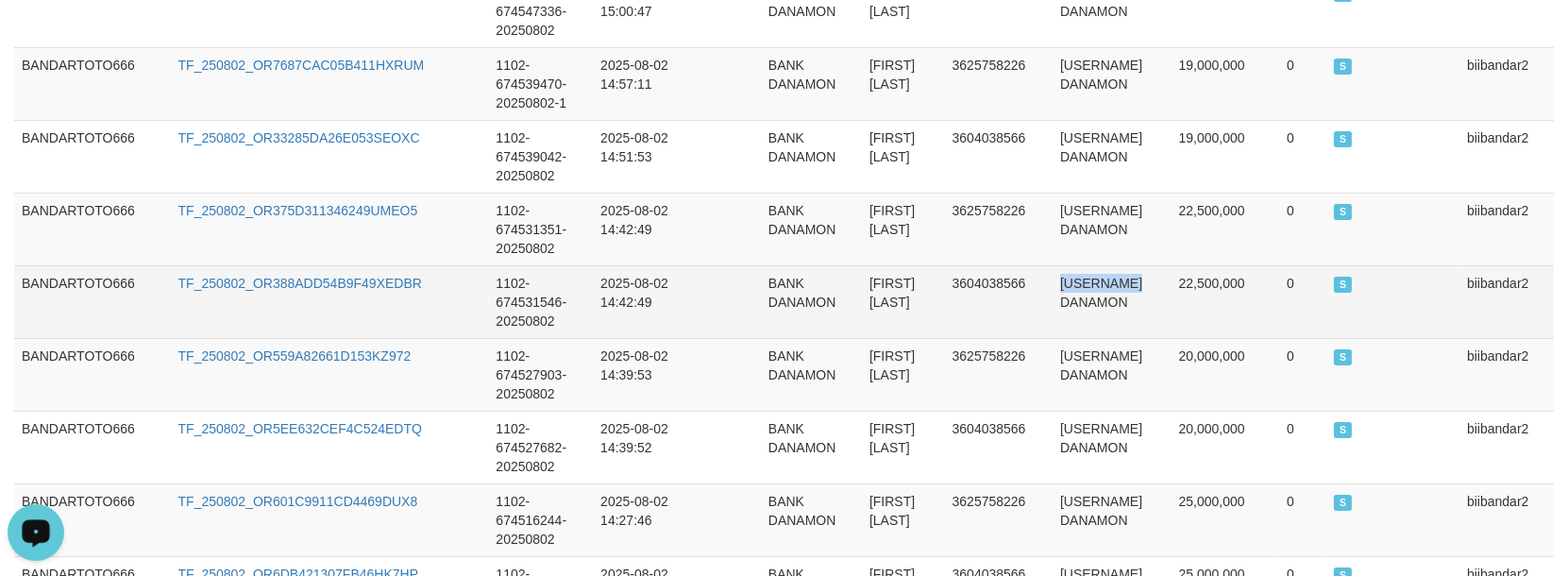 click on "[USERNAME] DANAMON" at bounding box center [1112, 301] 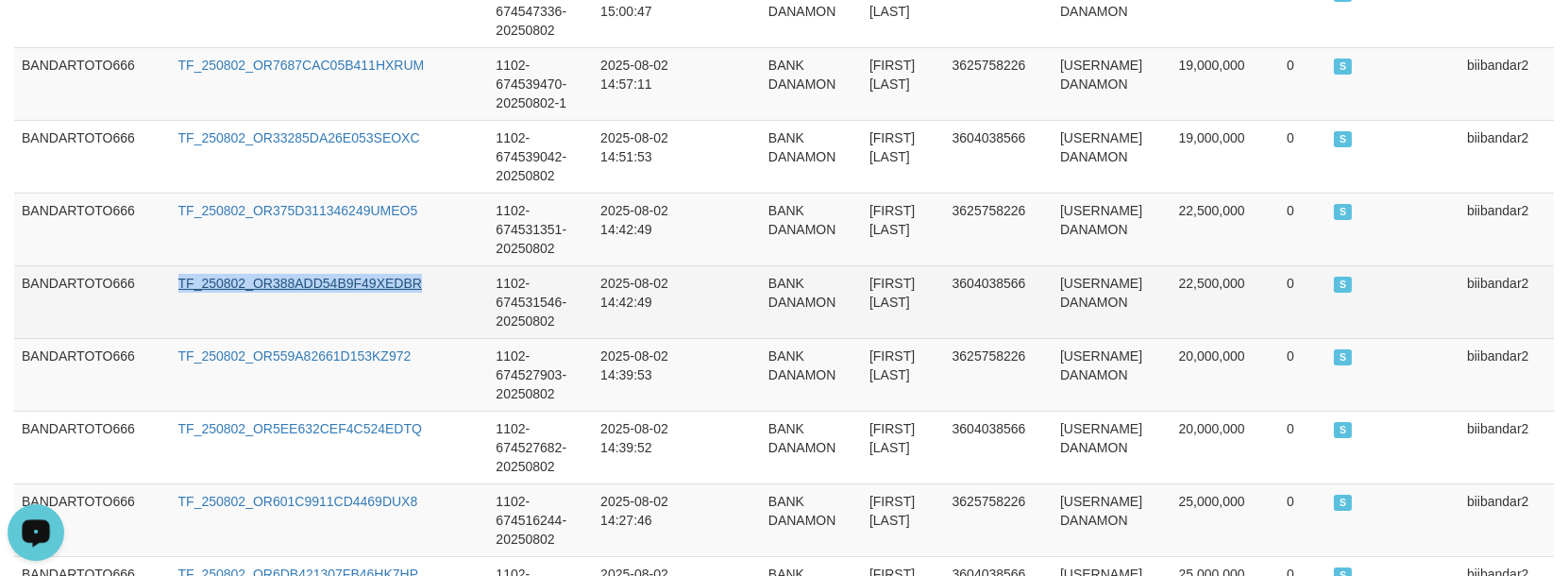 drag, startPoint x: 427, startPoint y: 258, endPoint x: 175, endPoint y: 259, distance: 252.00198 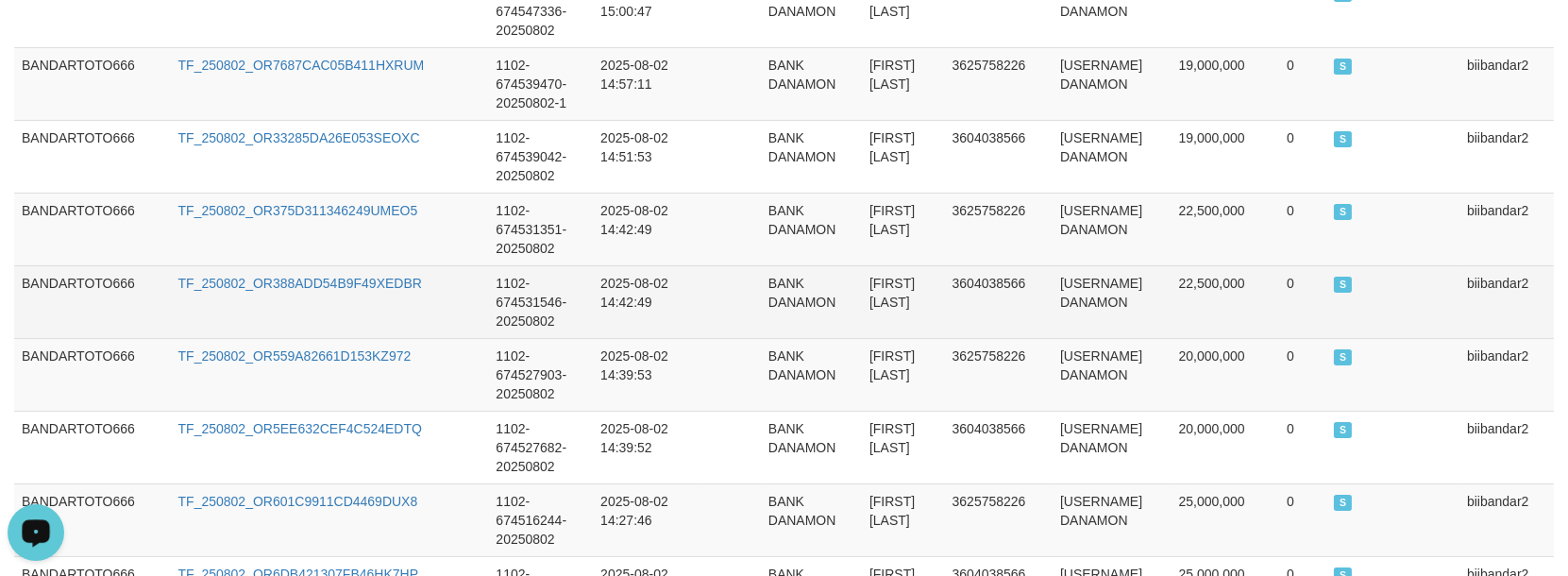 click on "22,500,000" at bounding box center (1225, 301) 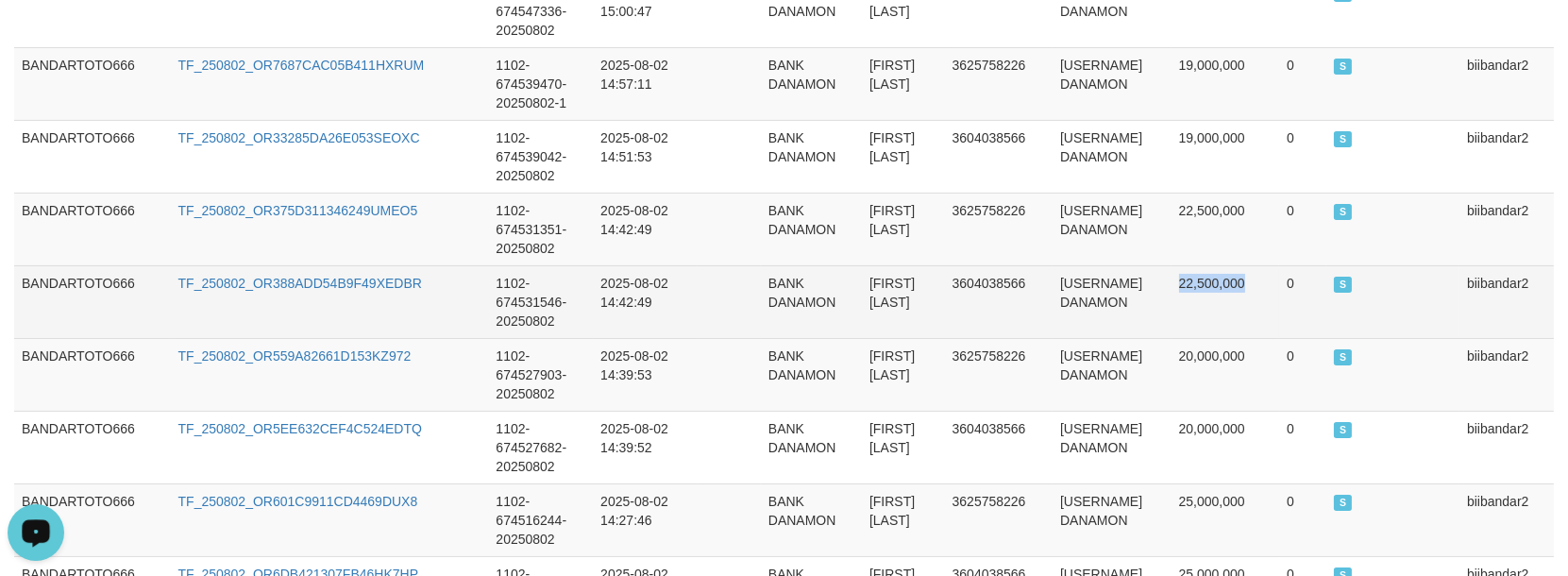 click on "22,500,000" at bounding box center (1225, 301) 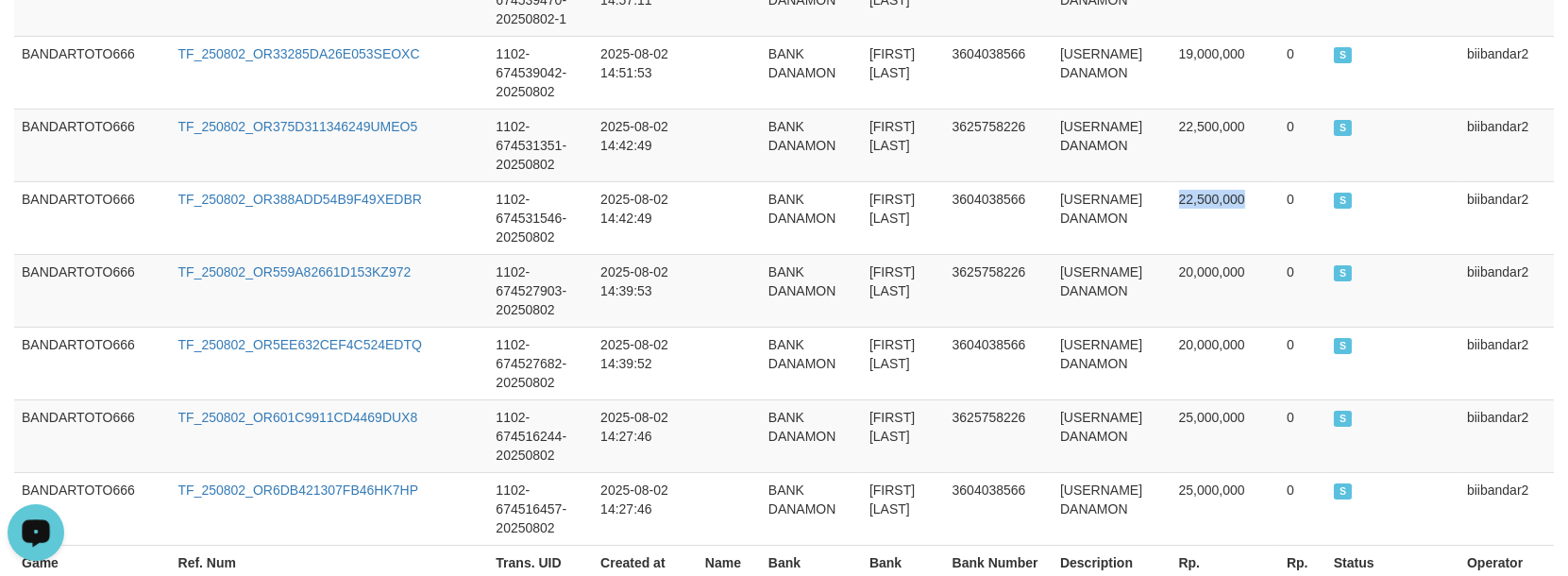 scroll, scrollTop: 869, scrollLeft: 0, axis: vertical 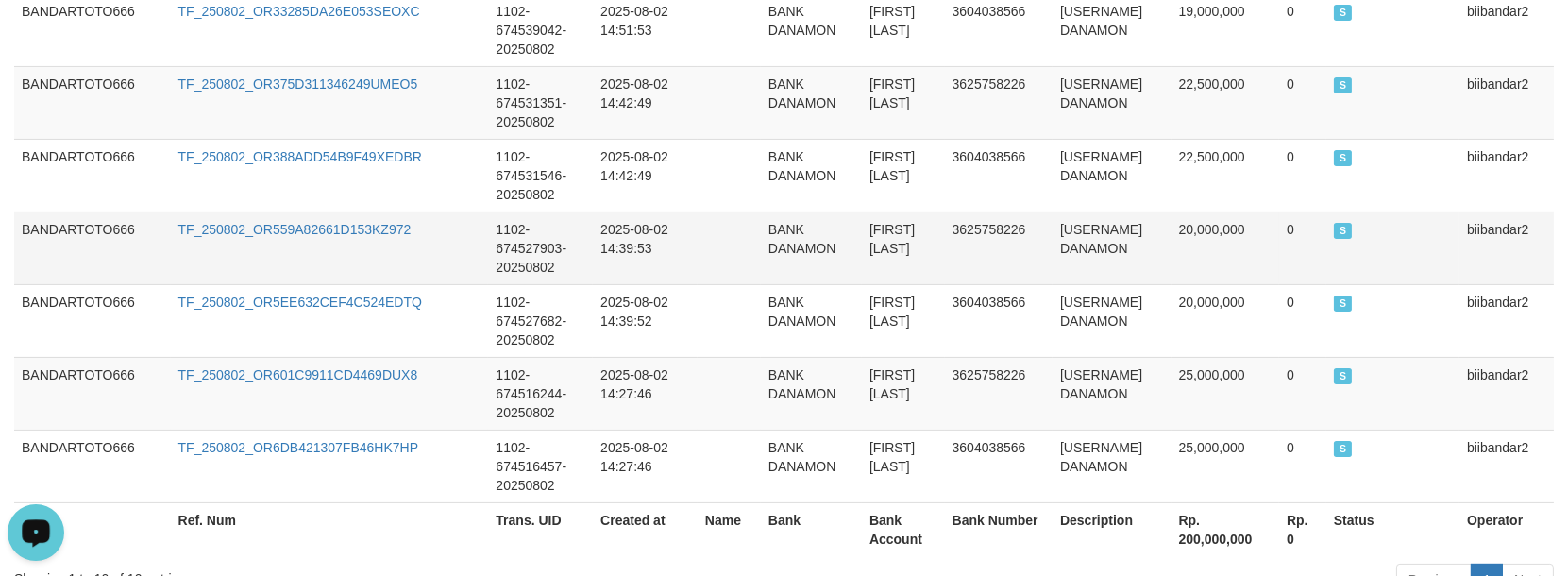 click on "[USERNAME] DANAMON" at bounding box center (1112, 247) 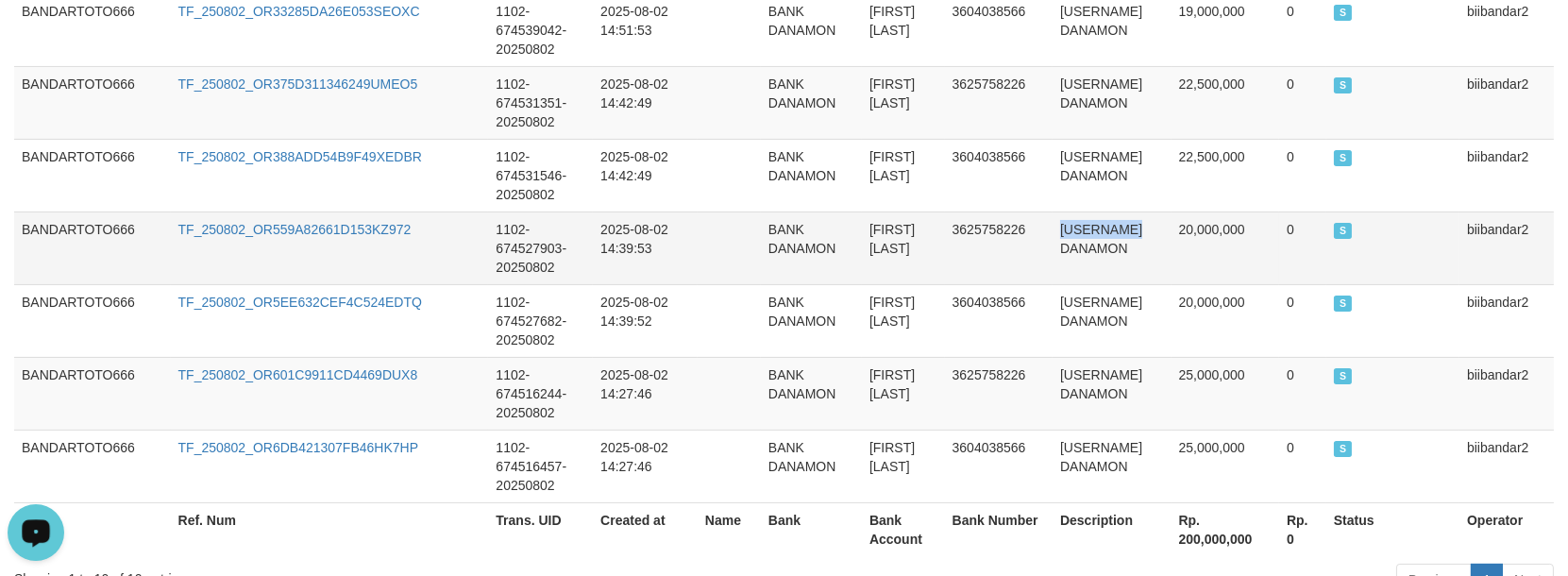 click on "[USERNAME] DANAMON" at bounding box center [1112, 247] 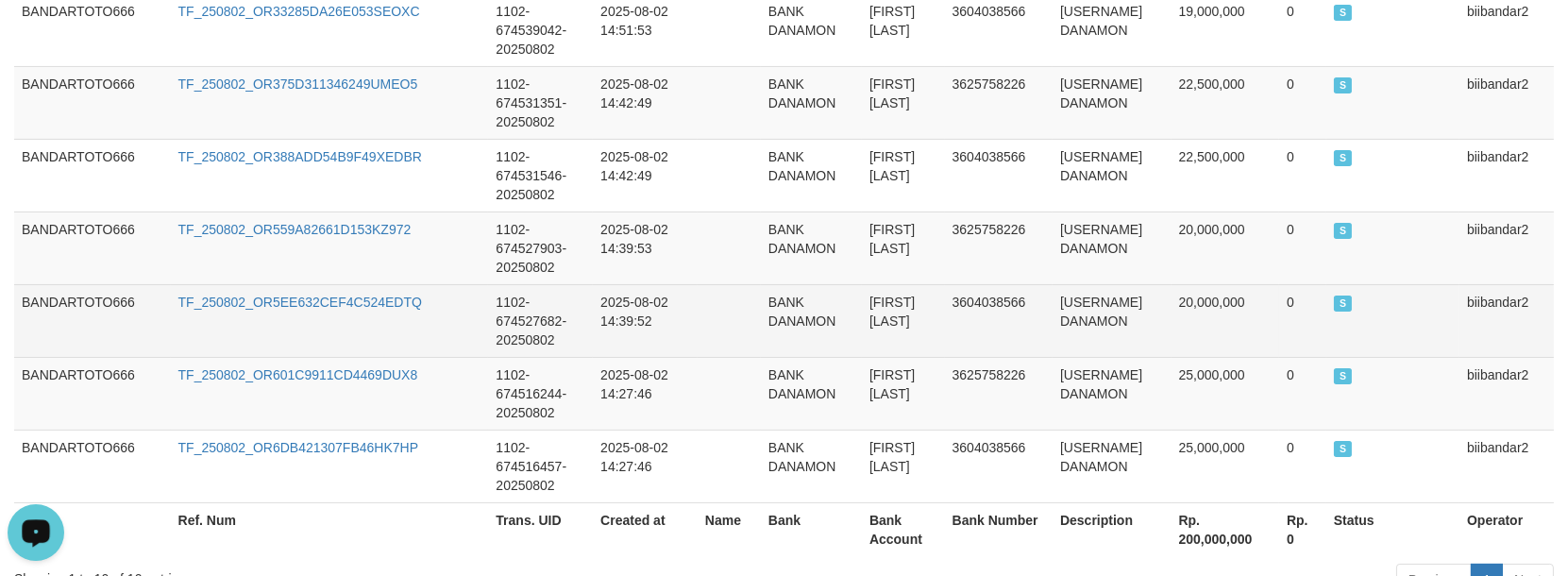 click on "[USERNAME] DANAMON" at bounding box center (1112, 320) 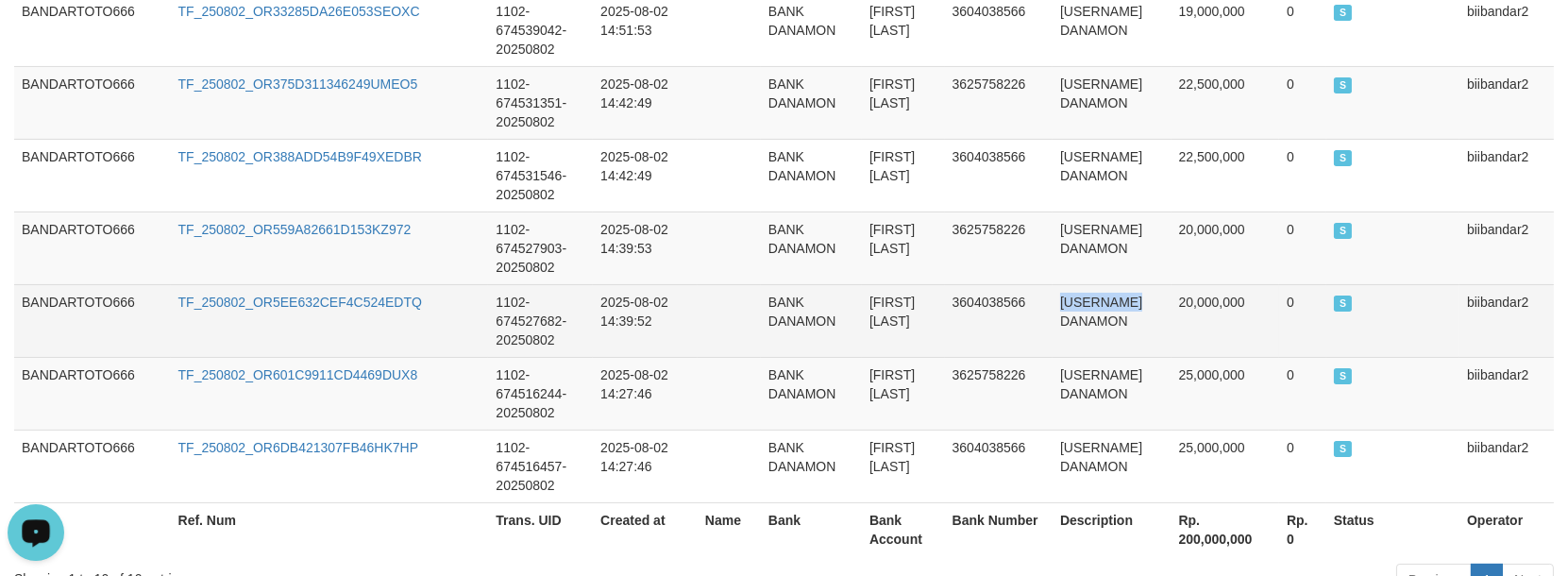 click on "[USERNAME] DANAMON" at bounding box center (1112, 320) 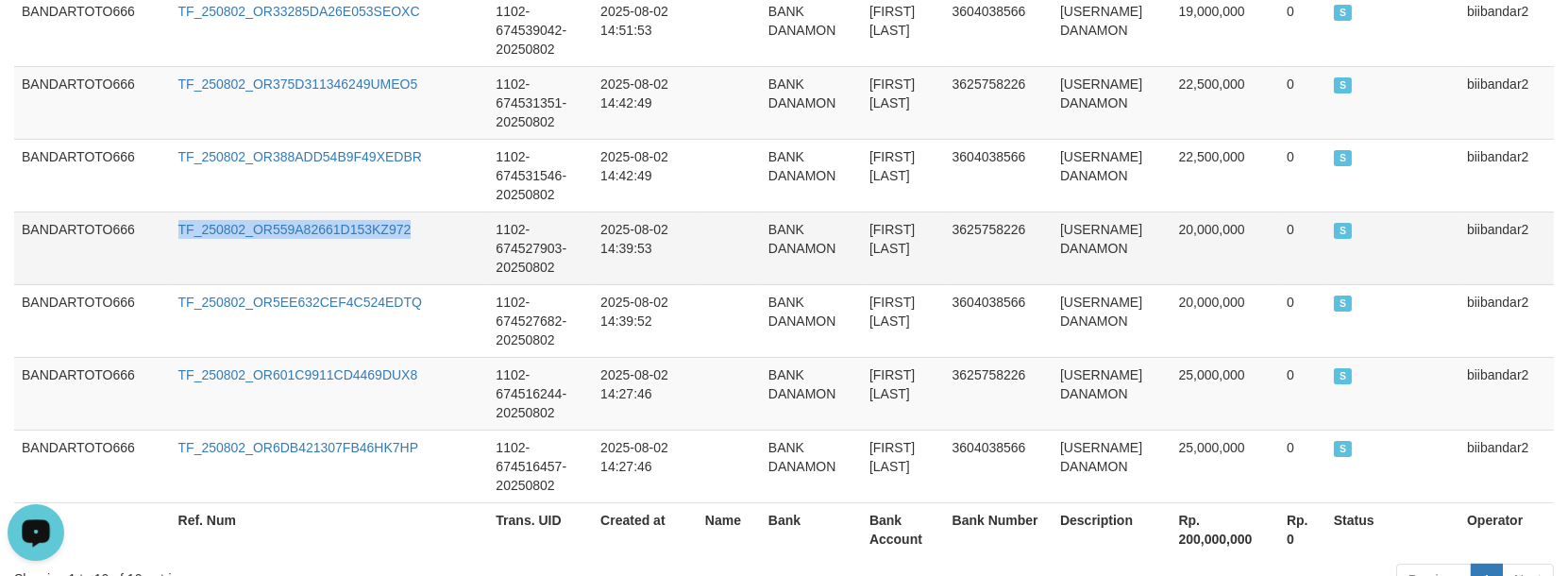drag, startPoint x: 427, startPoint y: 212, endPoint x: 157, endPoint y: 203, distance: 270.14996 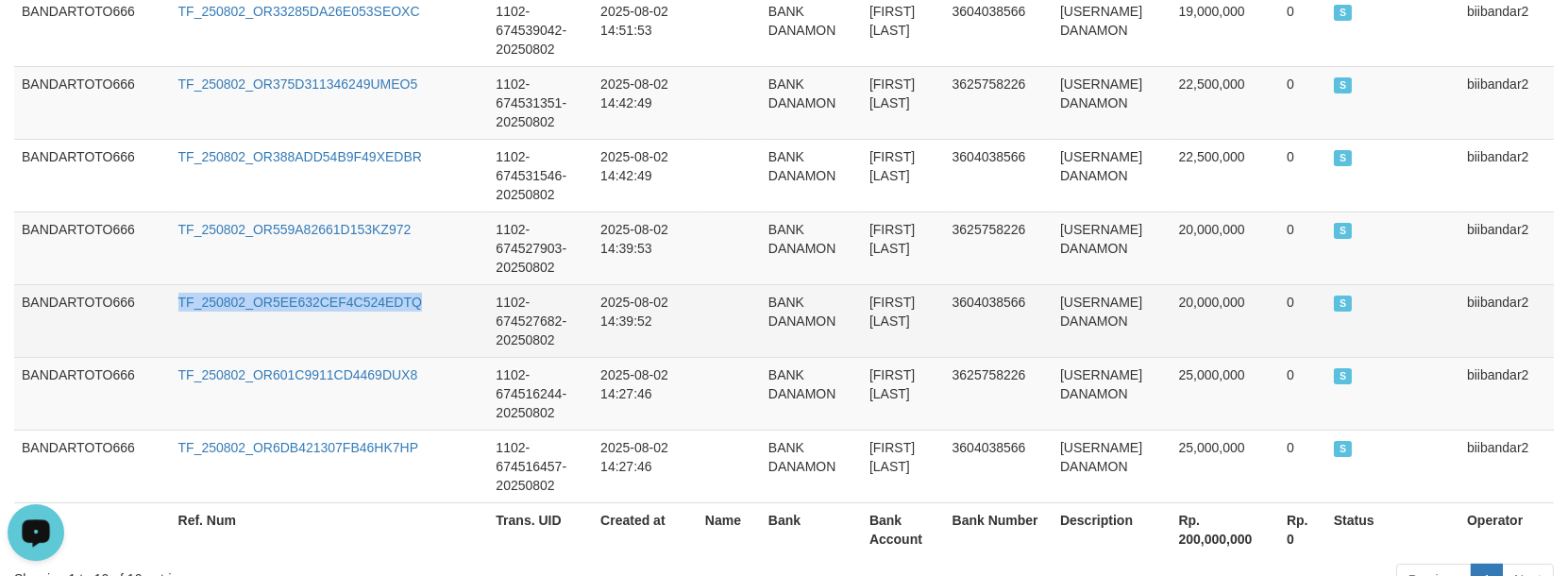 drag, startPoint x: 435, startPoint y: 280, endPoint x: 129, endPoint y: 306, distance: 307.10259 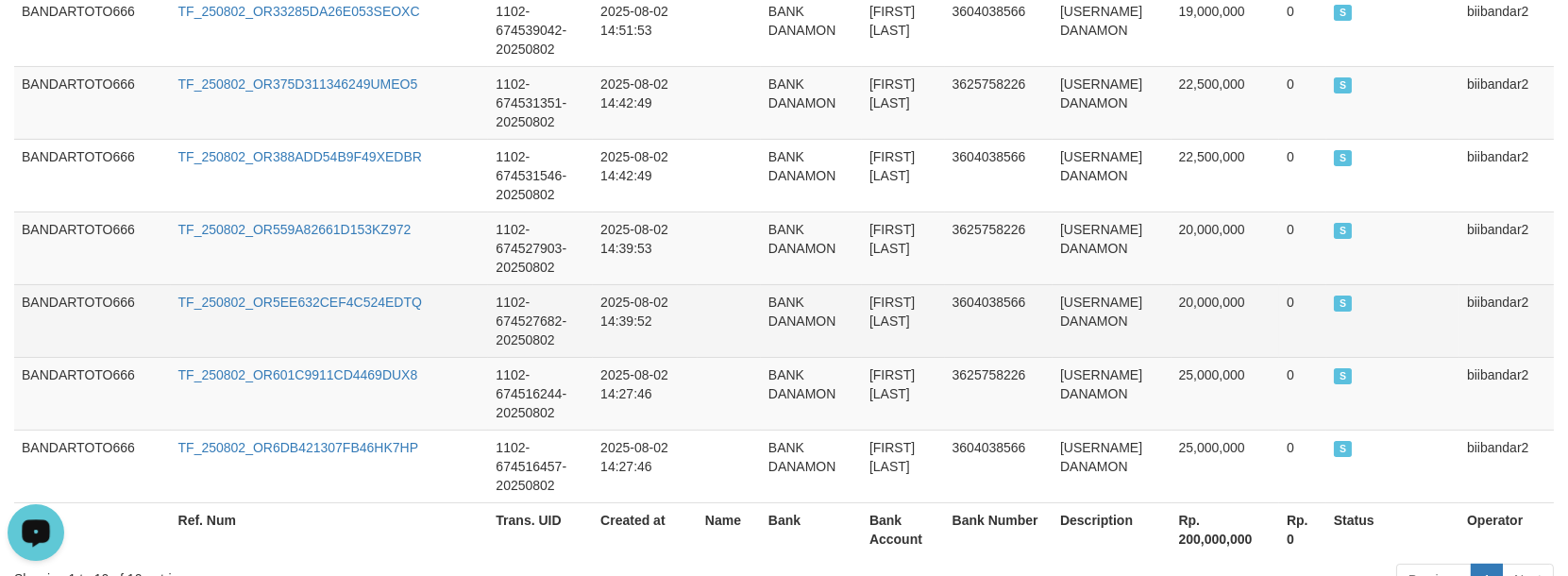 click on "[FIRST] [LAST]" at bounding box center [903, 320] 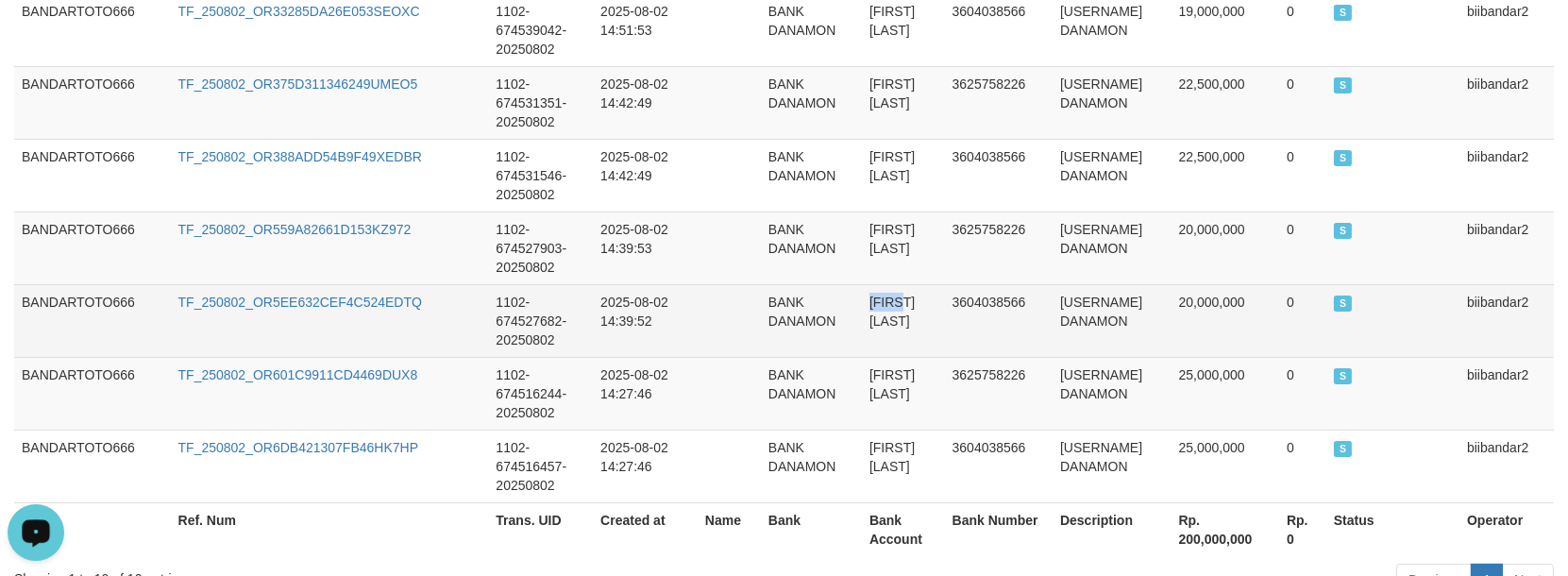 drag, startPoint x: 879, startPoint y: 280, endPoint x: 890, endPoint y: 291, distance: 15.55635 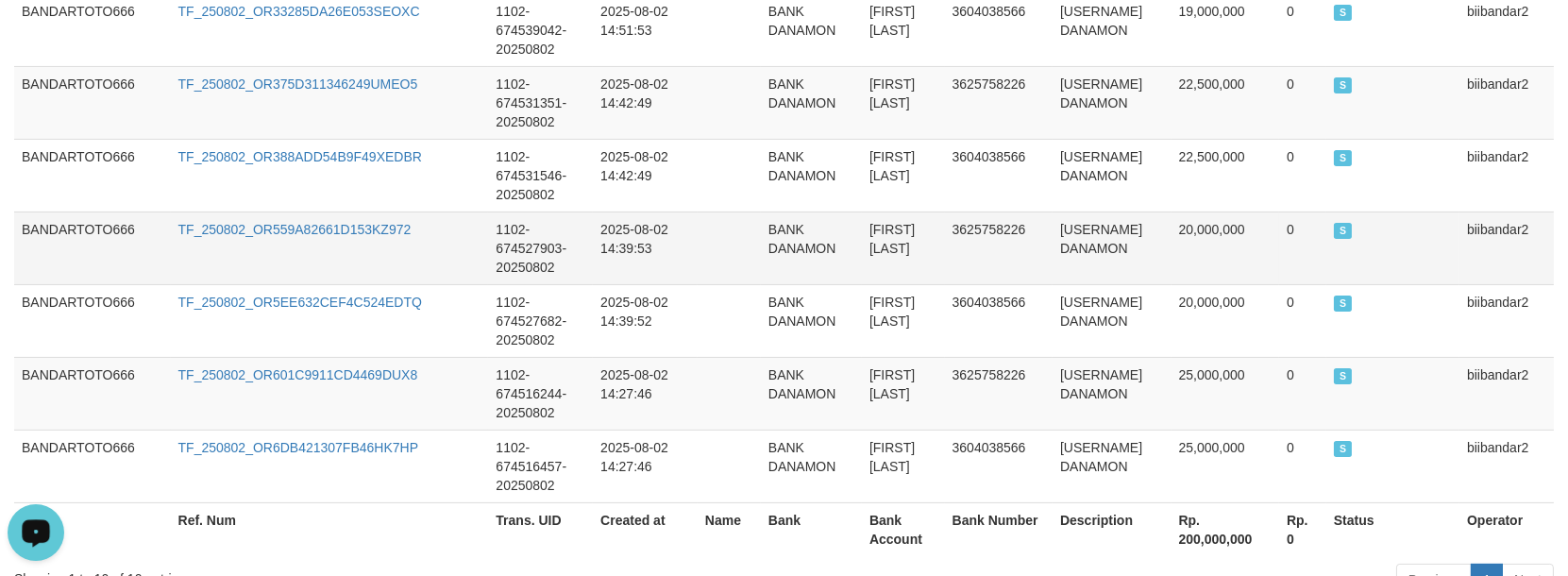 click on "[FIRST] [LAST]" at bounding box center (903, 247) 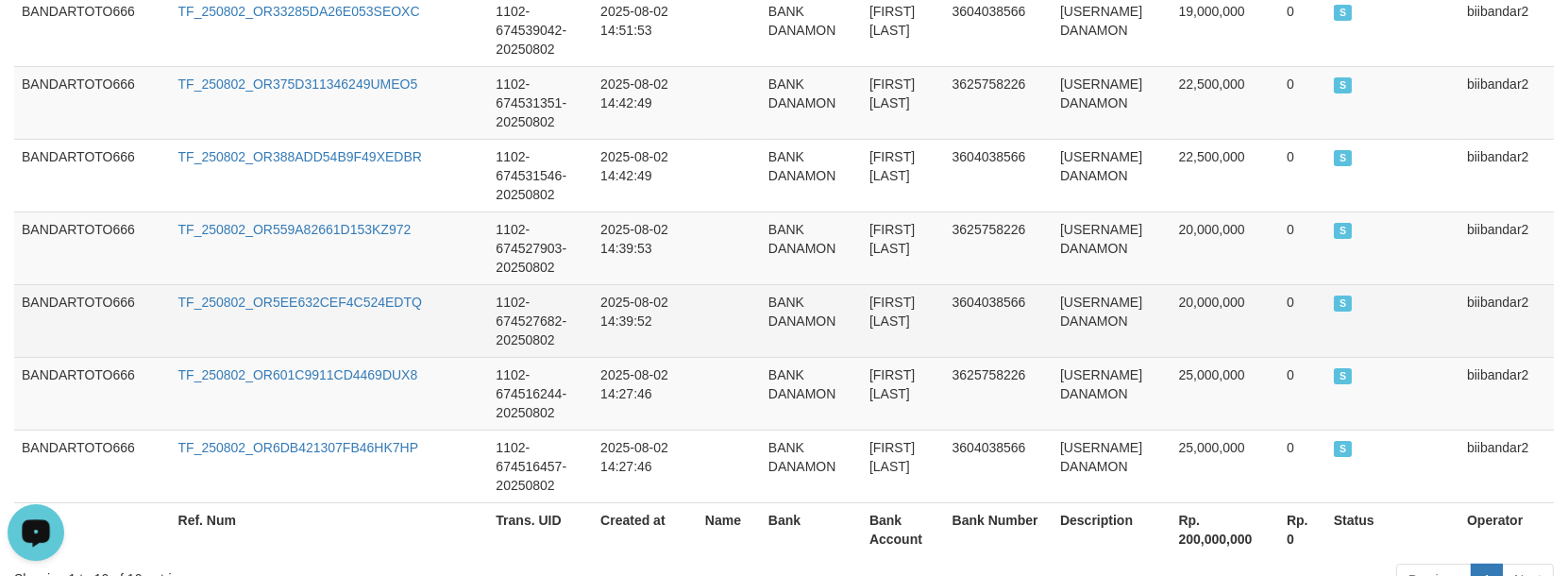 click on "[FIRST] [LAST]" at bounding box center (903, 320) 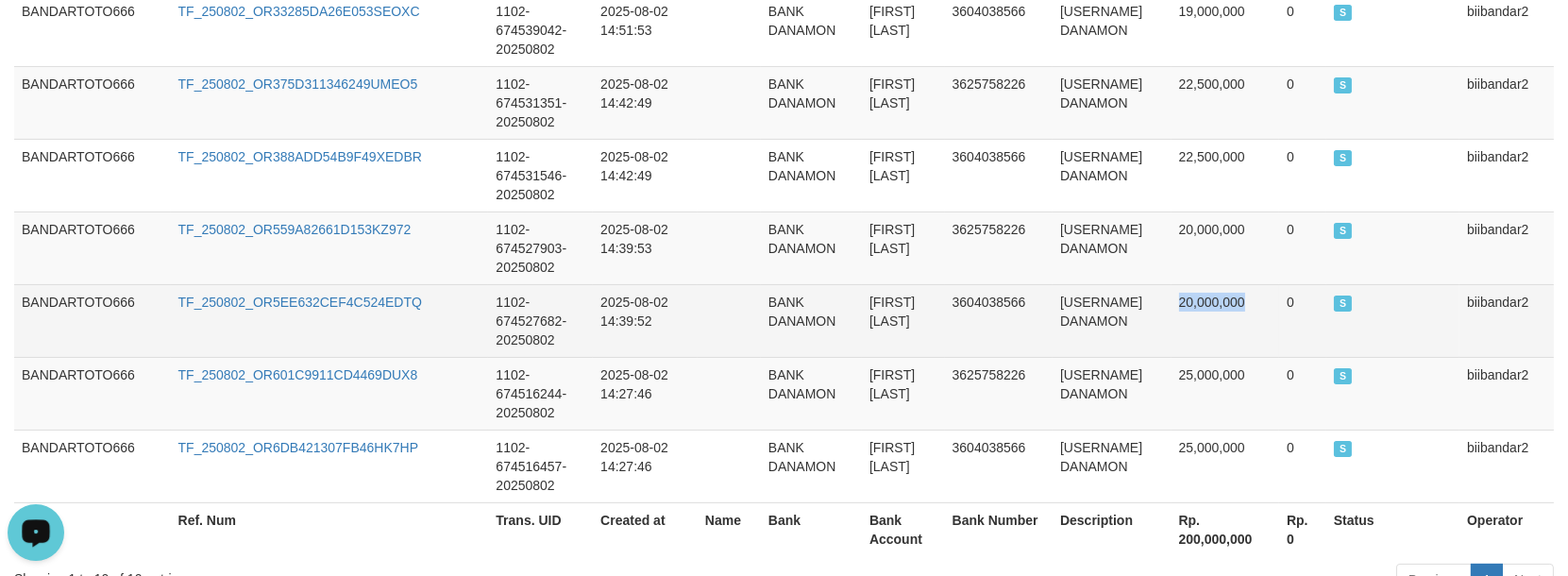 drag, startPoint x: 1189, startPoint y: 276, endPoint x: 1208, endPoint y: 285, distance: 21.0238 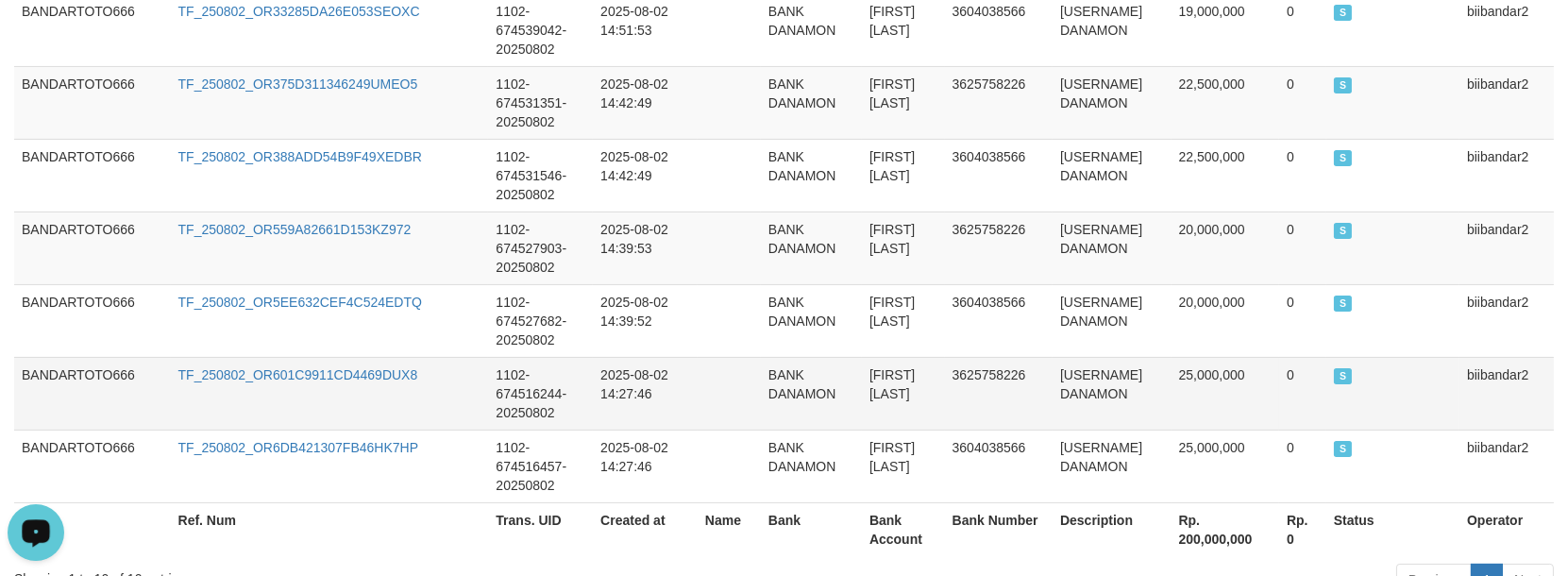 click on "[USERNAME] DANAMON" at bounding box center (1112, 393) 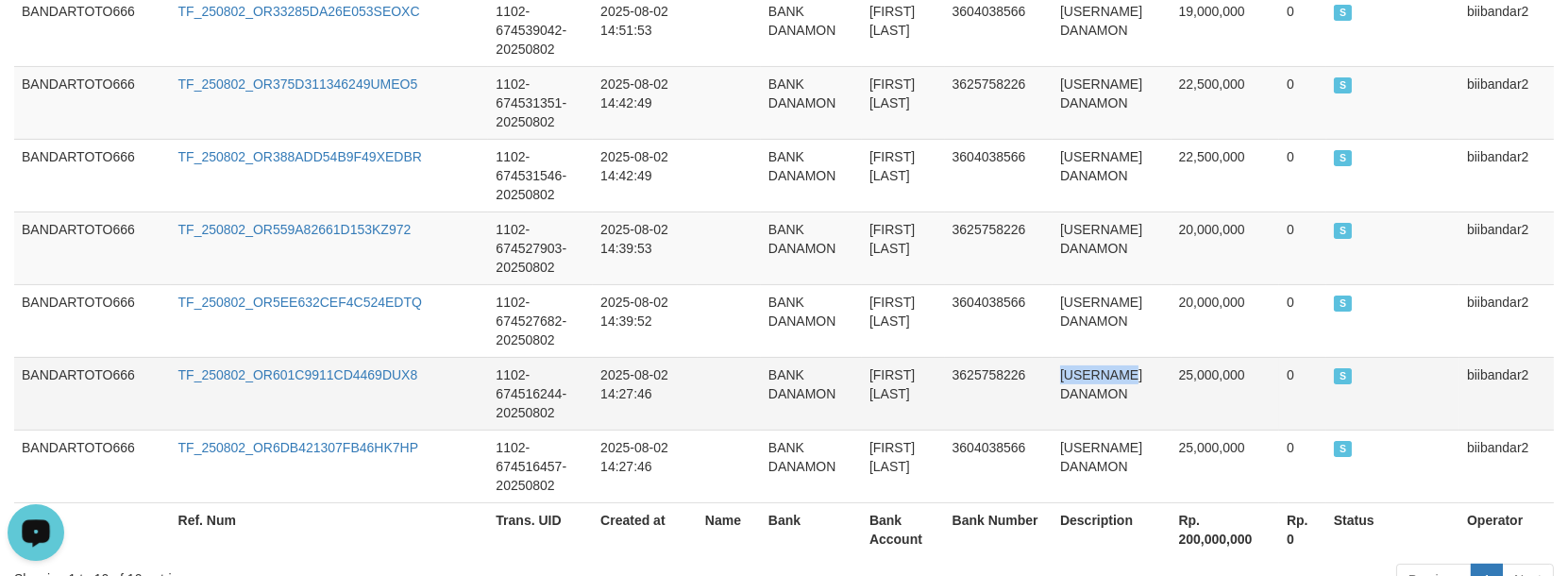 drag, startPoint x: 1096, startPoint y: 349, endPoint x: 1114, endPoint y: 349, distance: 18 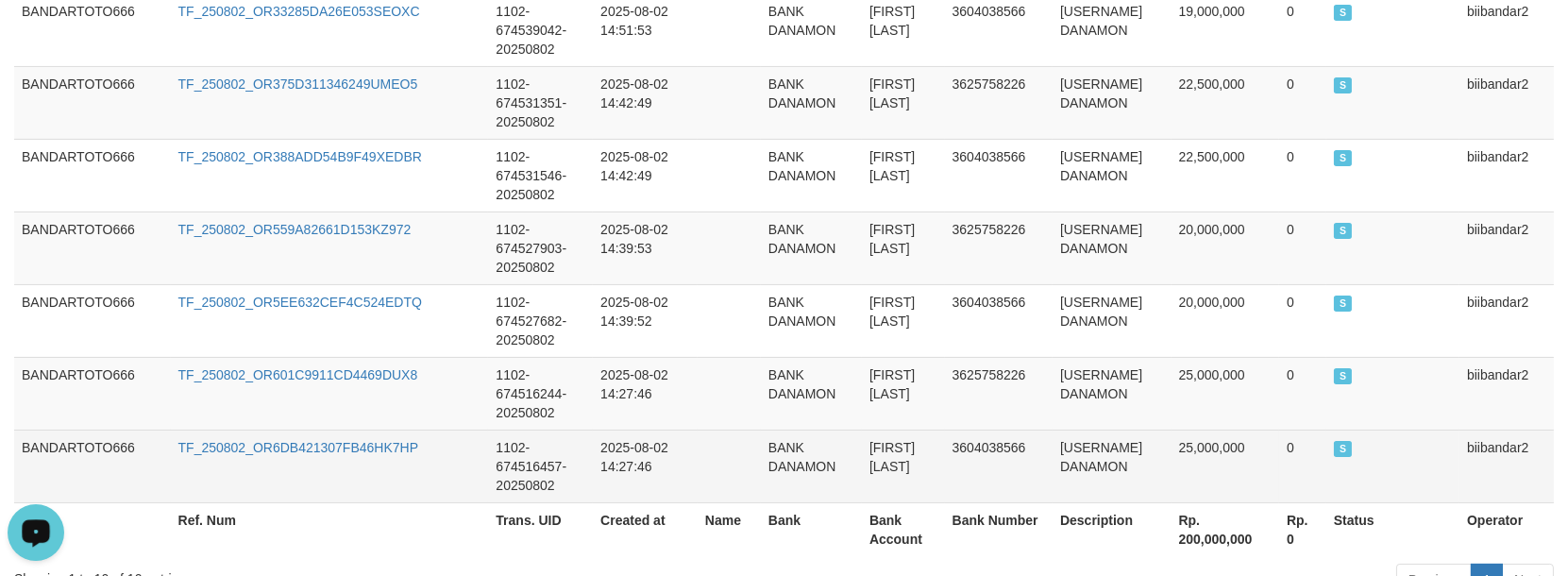 click on "[USERNAME] DANAMON" at bounding box center [1112, 466] 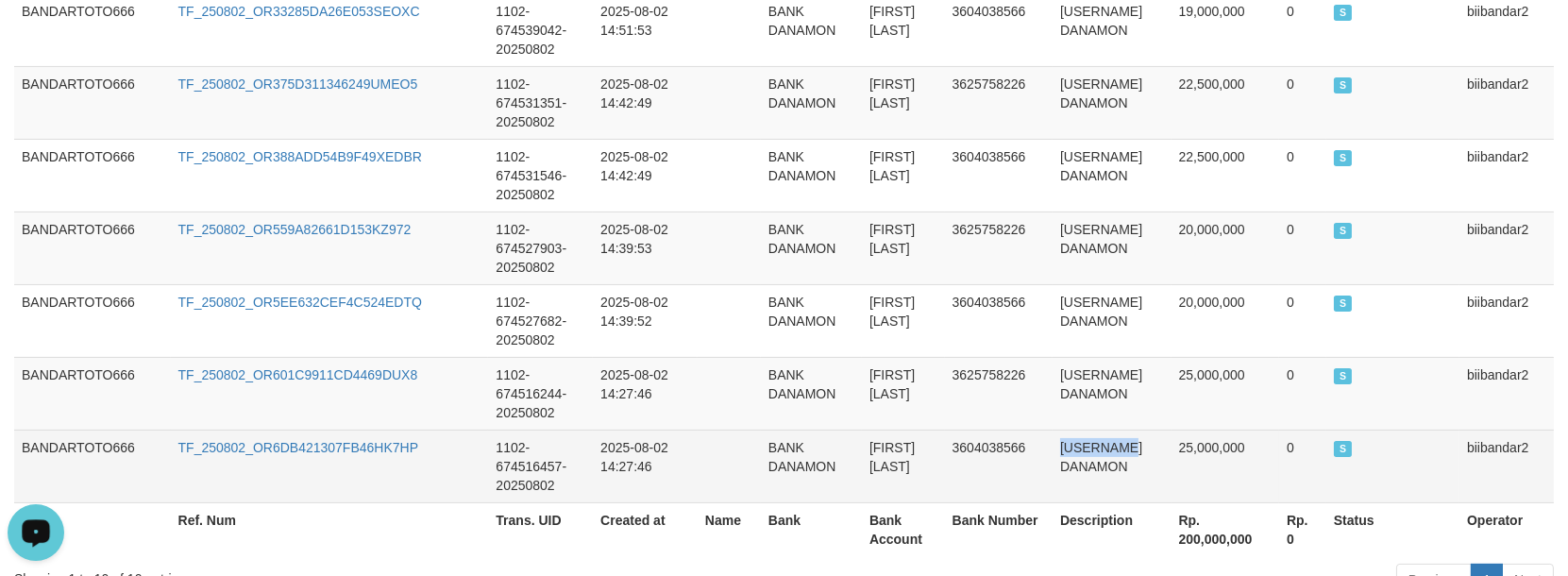 click on "[USERNAME] DANAMON" at bounding box center (1112, 466) 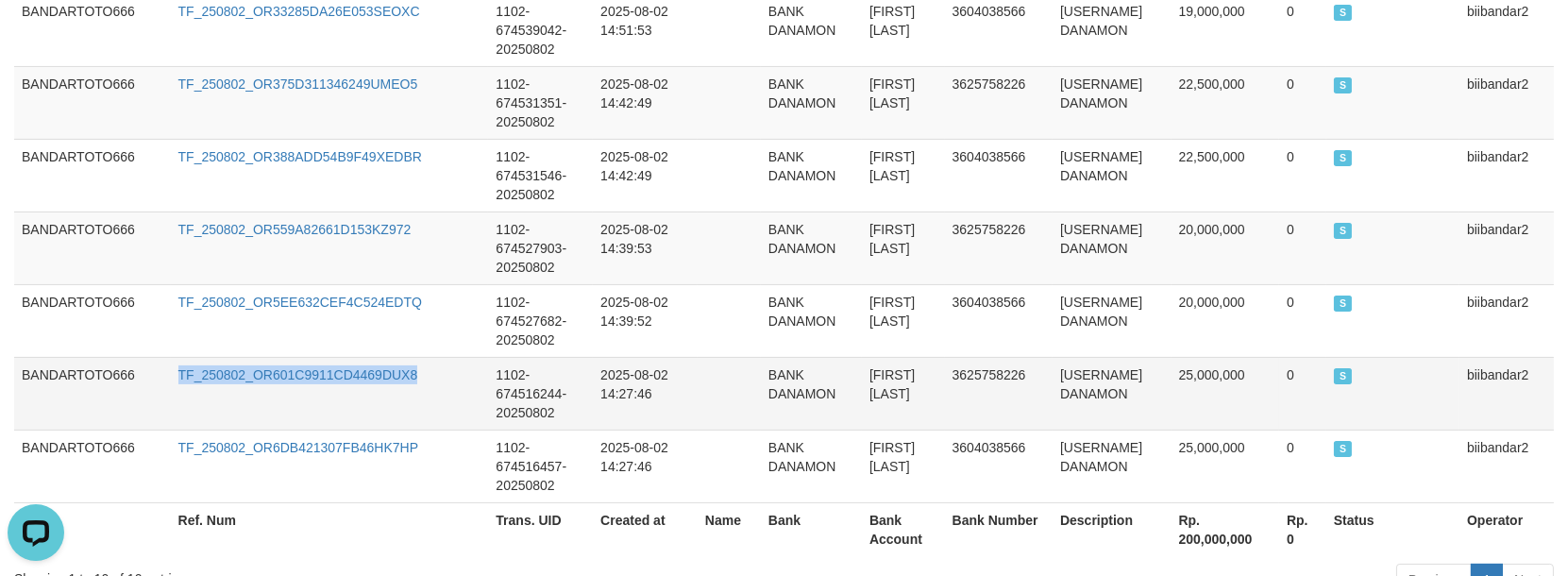 drag, startPoint x: 421, startPoint y: 341, endPoint x: 138, endPoint y: 346, distance: 283.04417 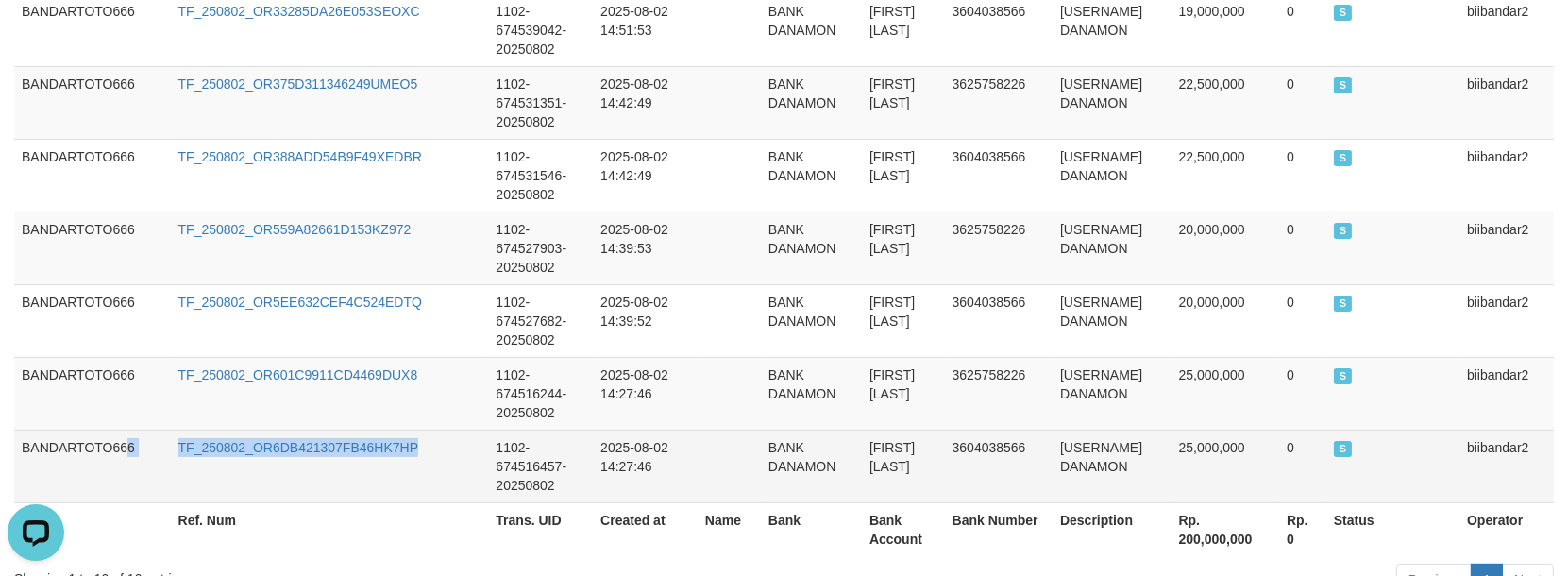 drag, startPoint x: 421, startPoint y: 418, endPoint x: 125, endPoint y: 435, distance: 296.4878 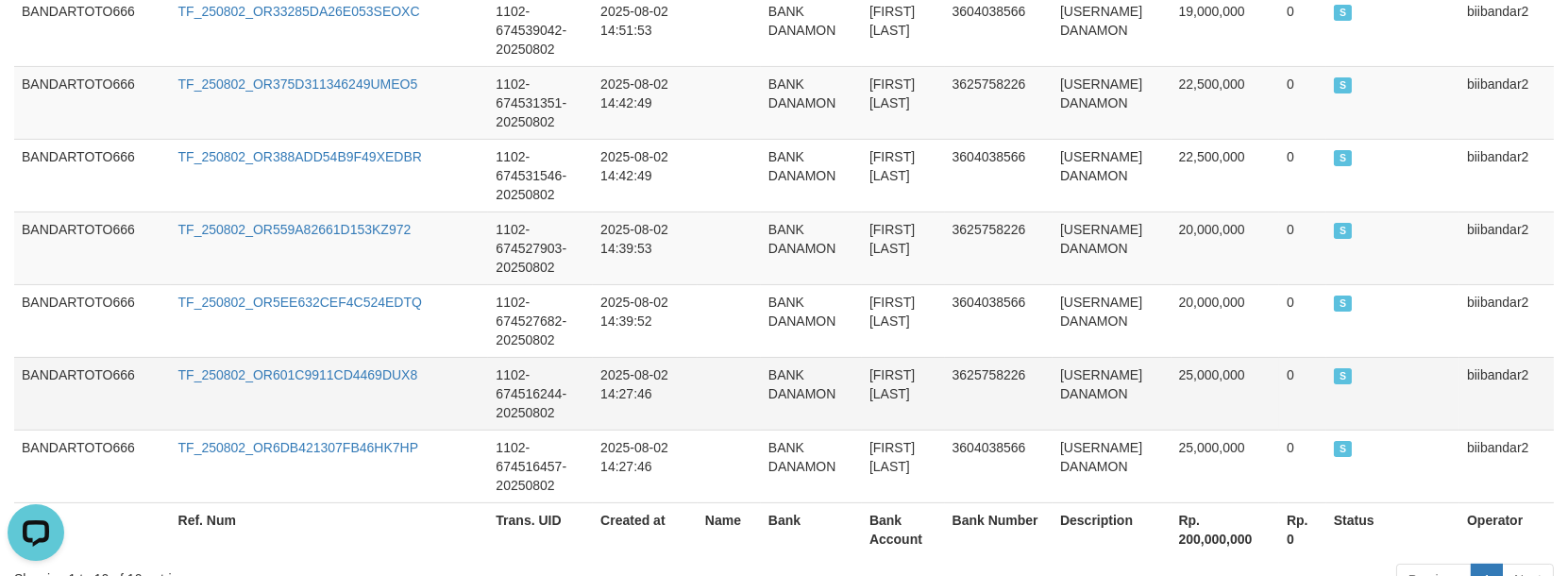 click on "[FIRST] [LAST]" at bounding box center (903, 393) 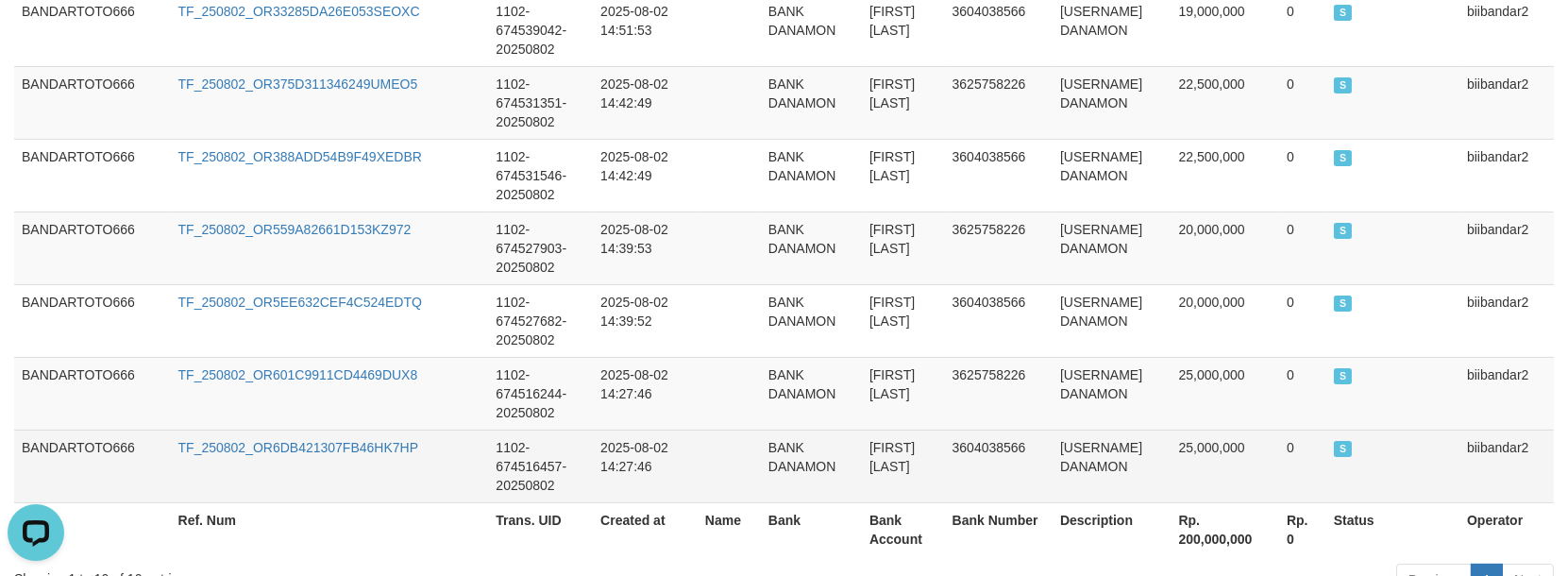 click on "[FIRST] [LAST]" at bounding box center (903, 466) 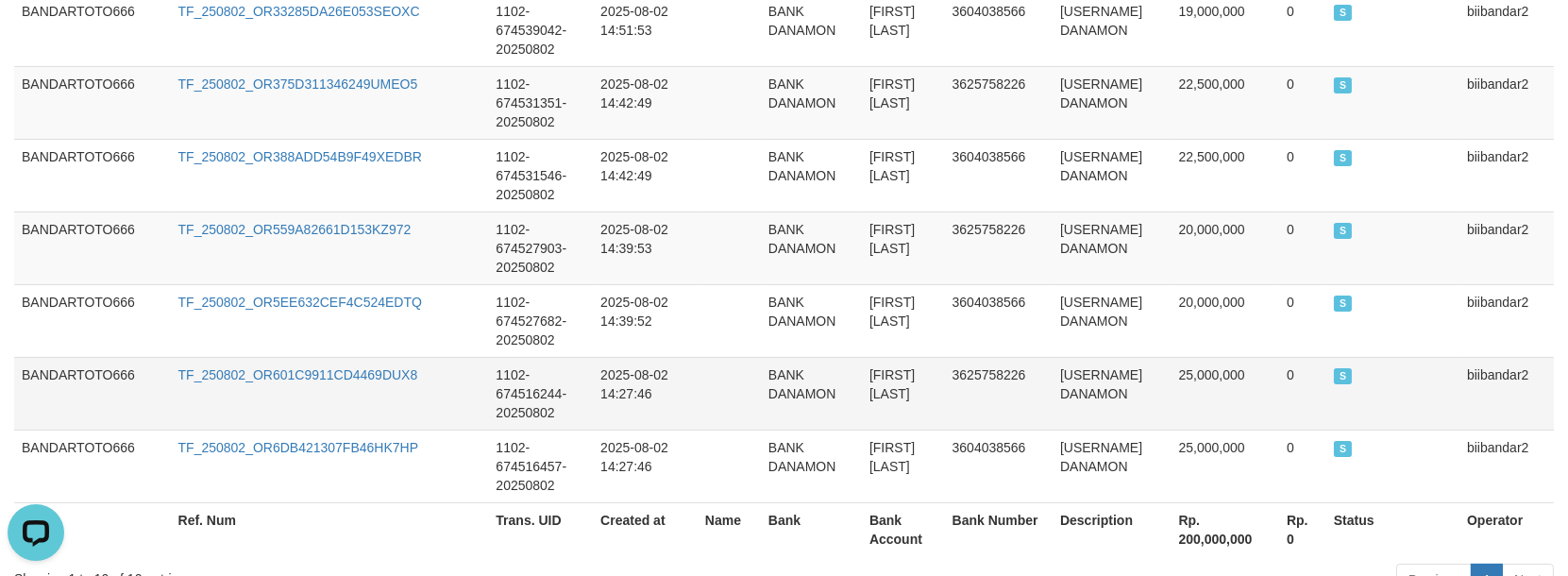 click on "25,000,000" at bounding box center (1225, 393) 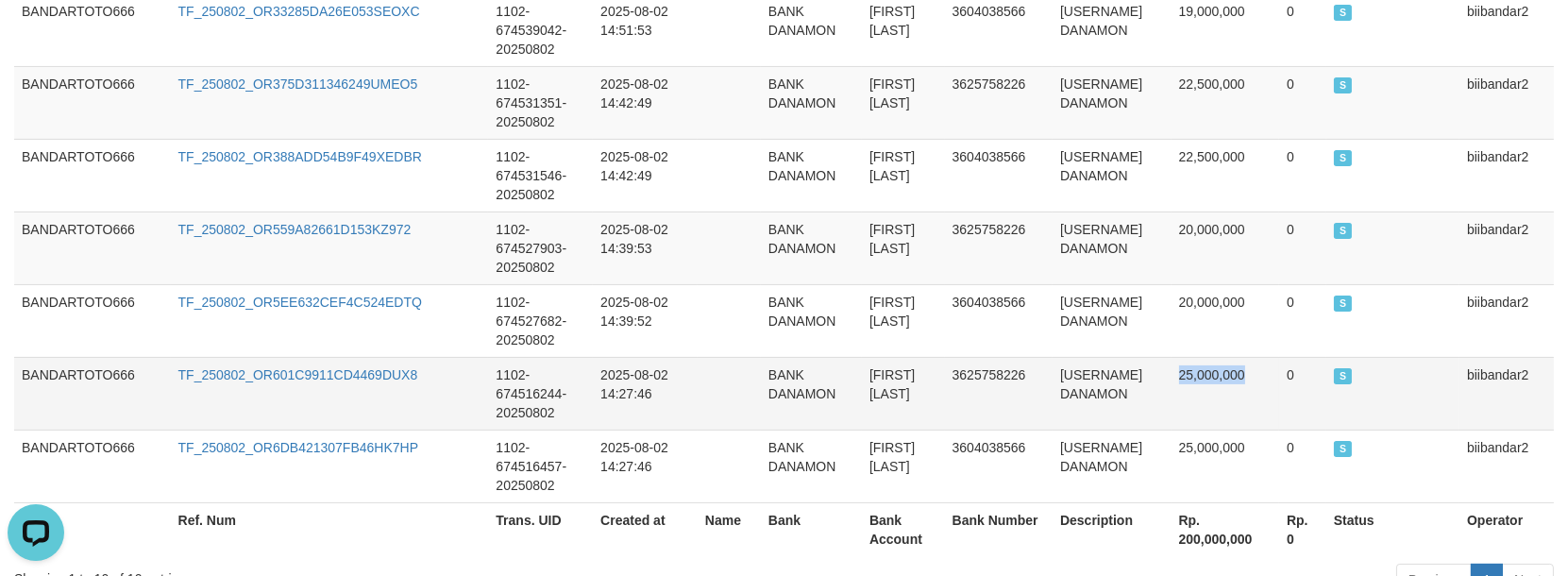 click on "25,000,000" at bounding box center (1225, 393) 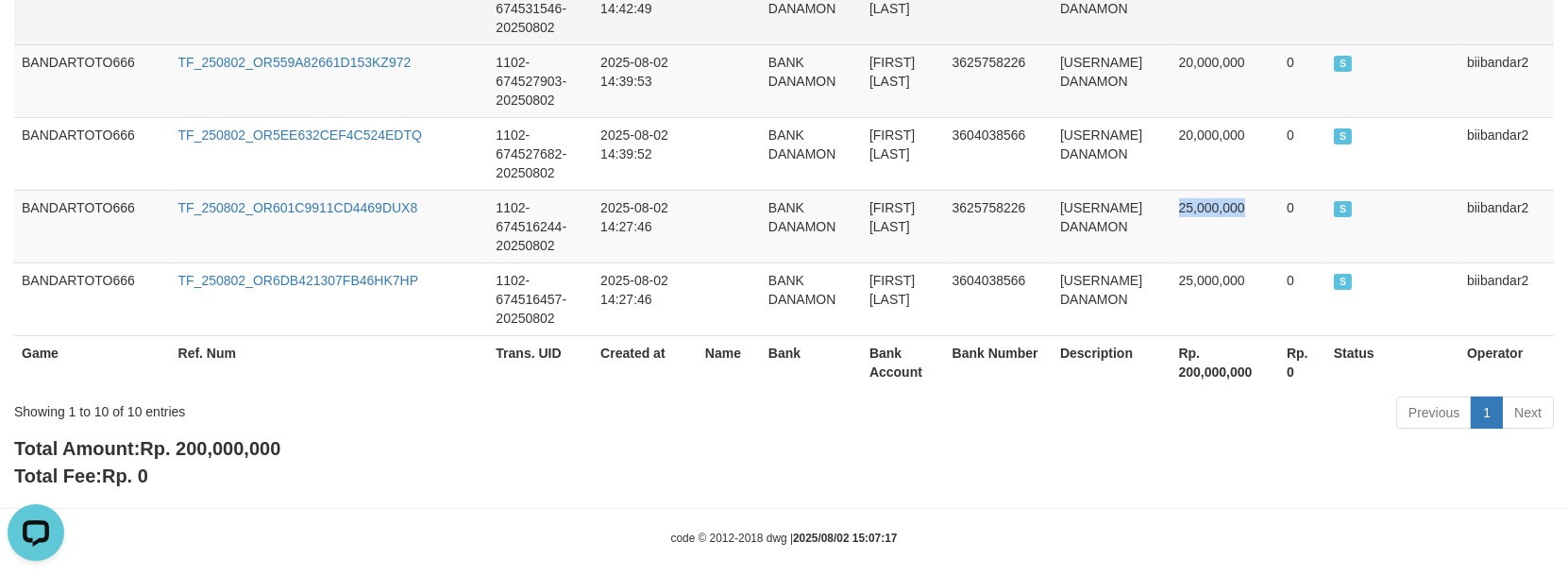 scroll, scrollTop: 931, scrollLeft: 0, axis: vertical 